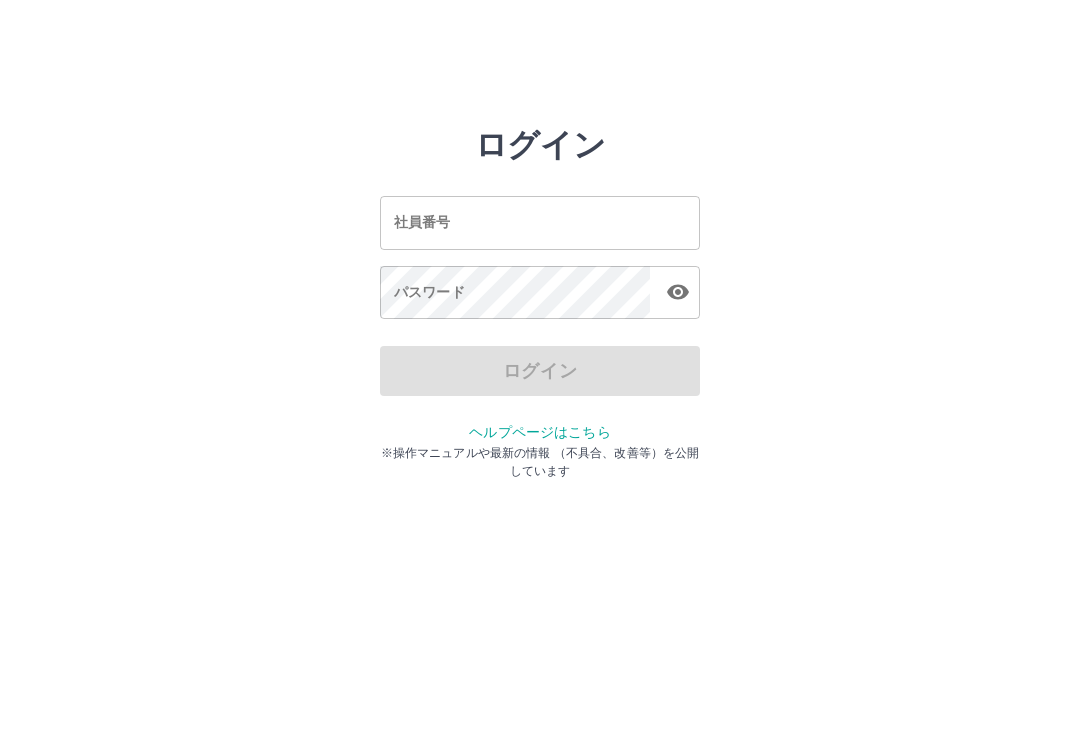 scroll, scrollTop: 0, scrollLeft: 0, axis: both 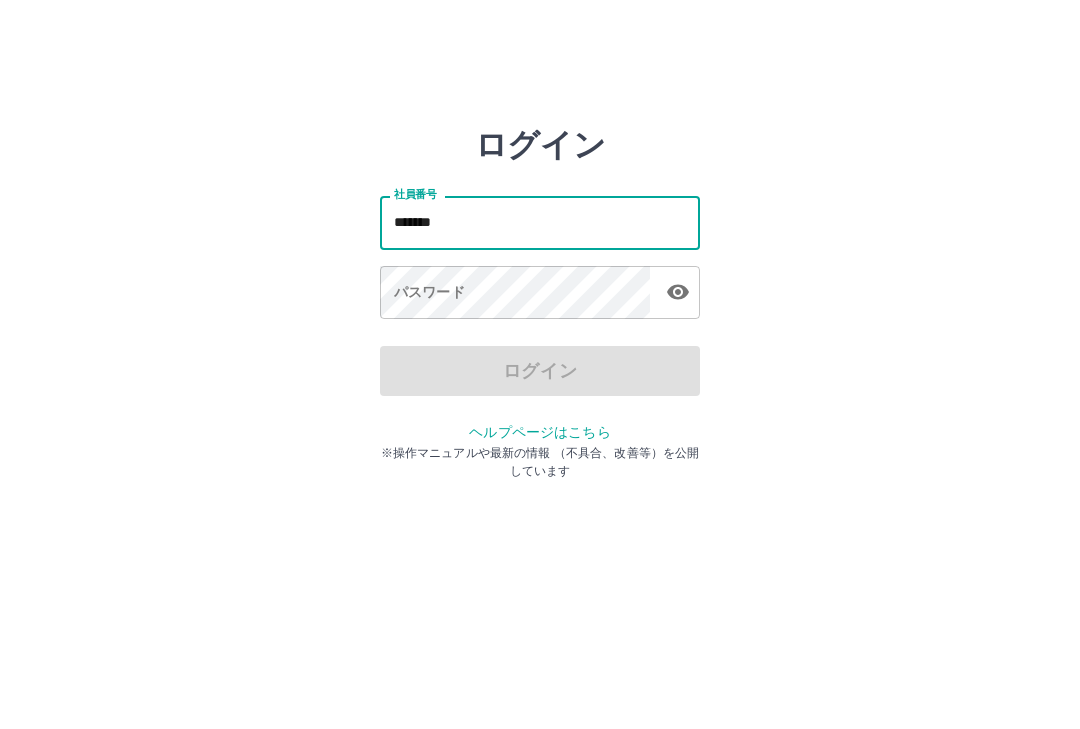 type on "*******" 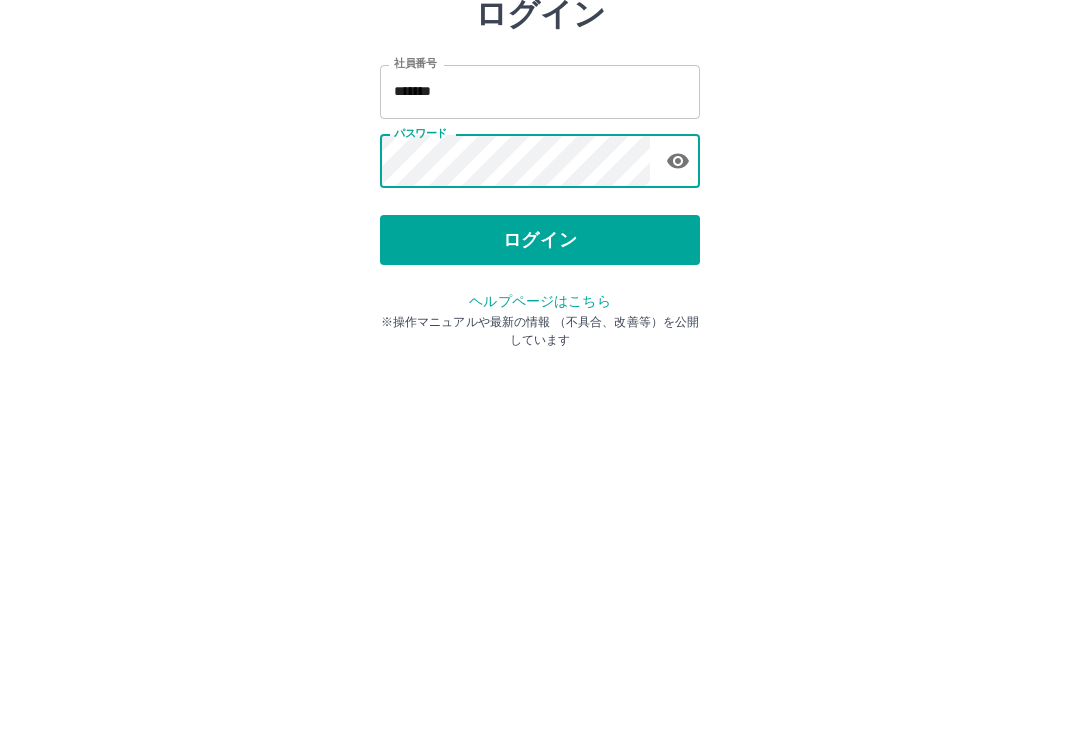 click on "ログイン" at bounding box center (540, 371) 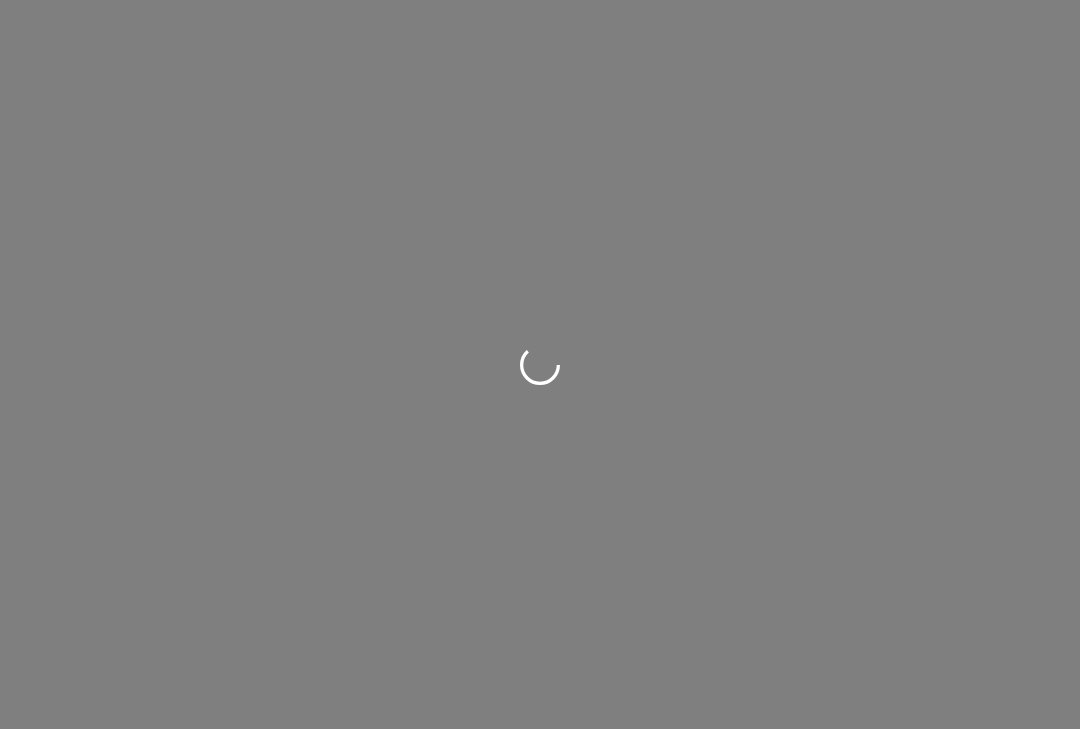 scroll, scrollTop: 0, scrollLeft: 0, axis: both 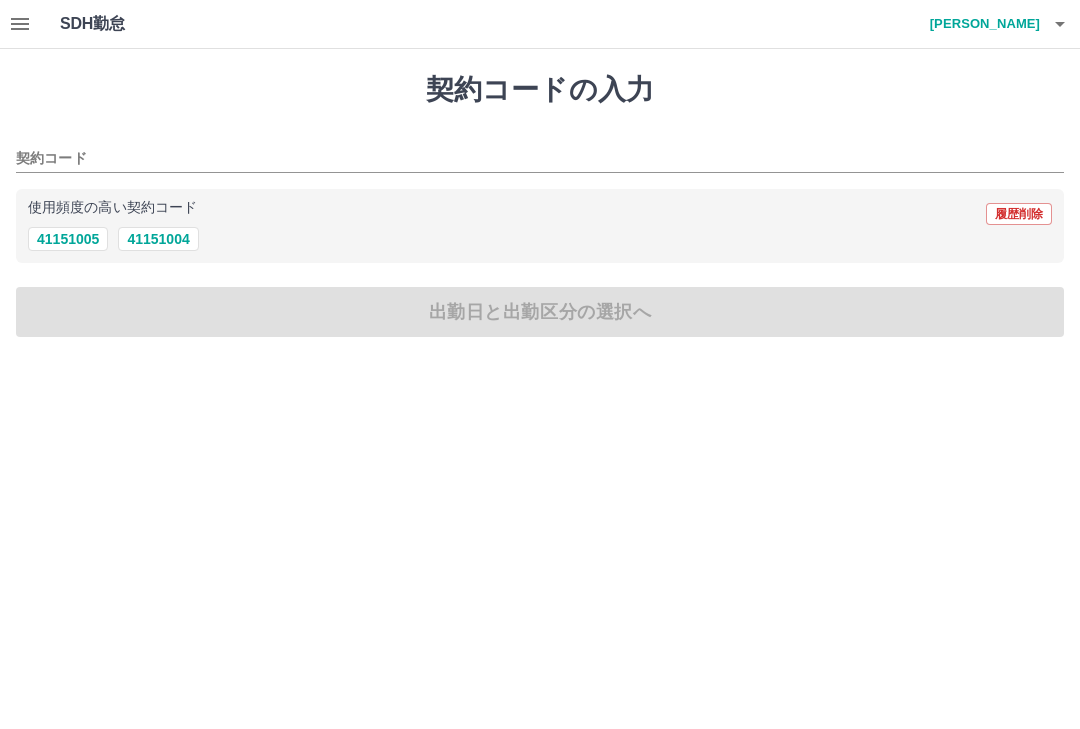 click on "41151005" at bounding box center (68, 239) 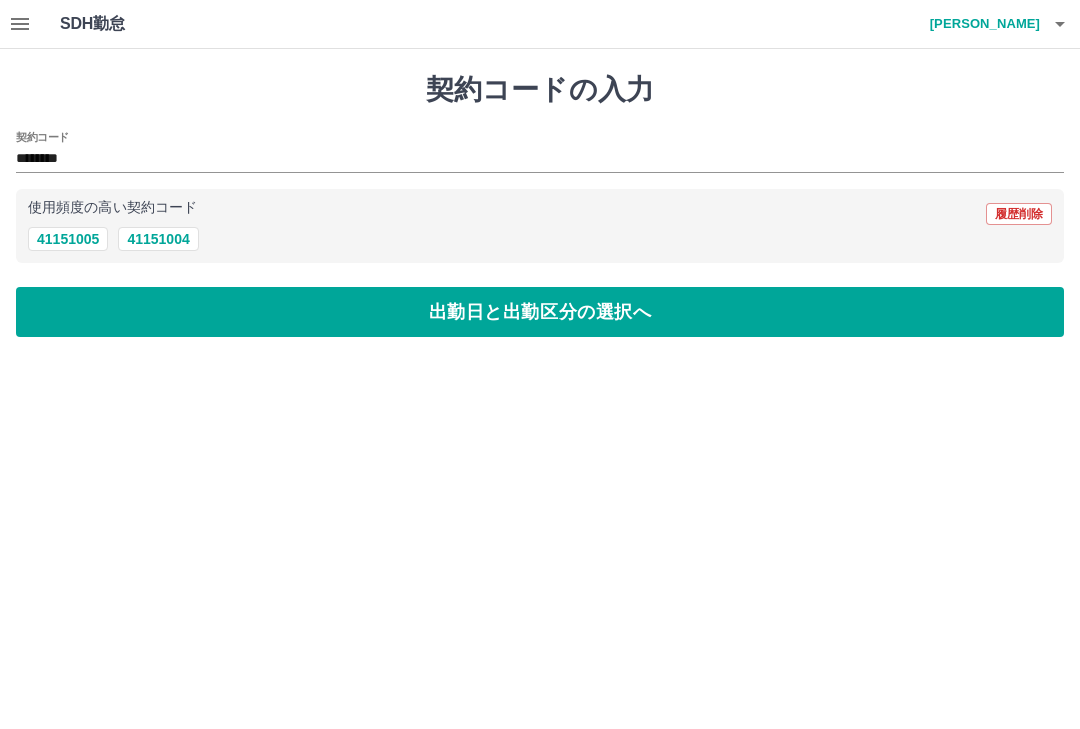 click on "出勤日と出勤区分の選択へ" at bounding box center (540, 312) 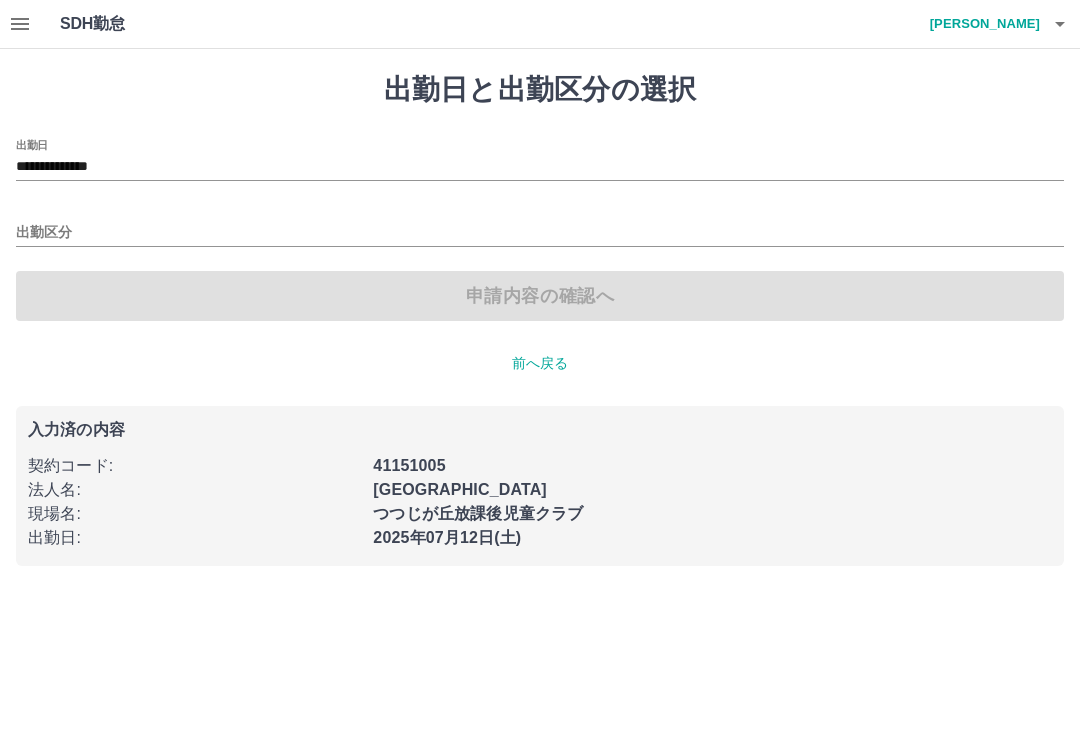 click on "出勤区分" at bounding box center [540, 233] 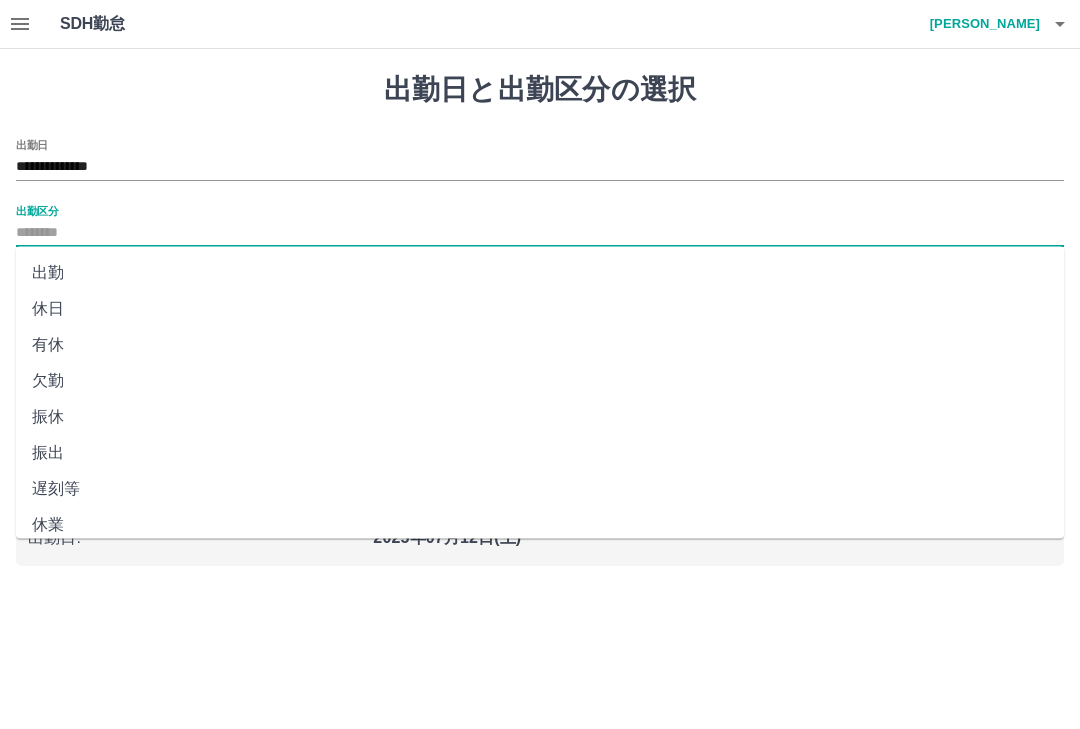 click on "出勤" at bounding box center [540, 273] 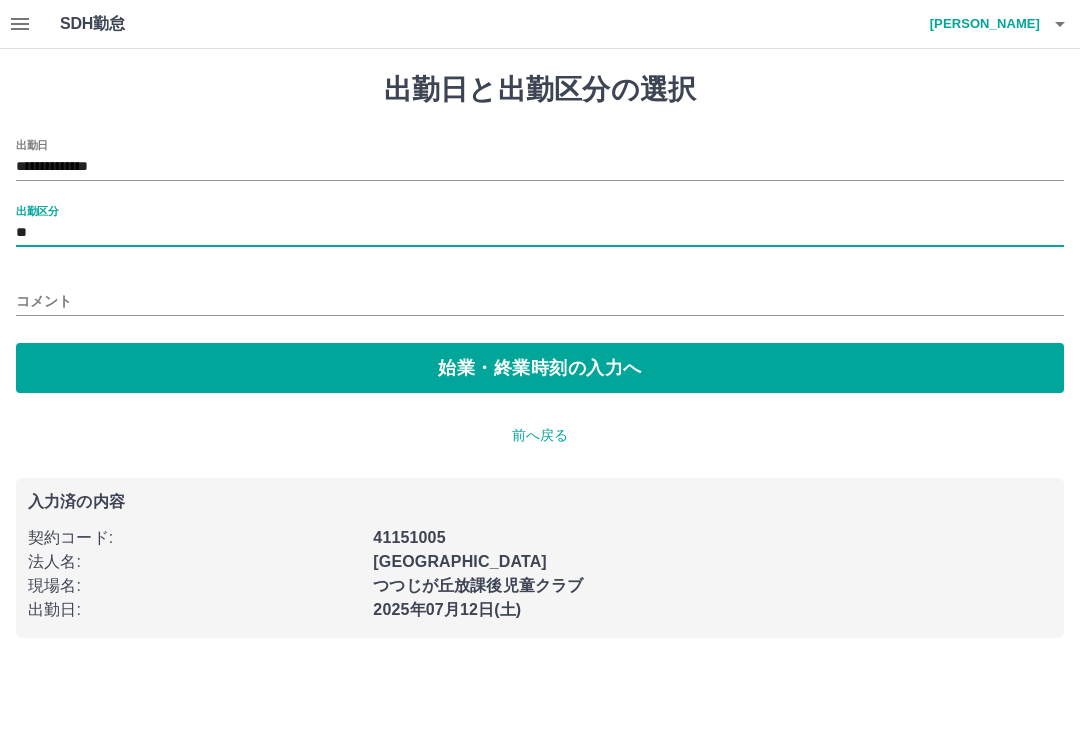 click on "始業・終業時刻の入力へ" at bounding box center [540, 368] 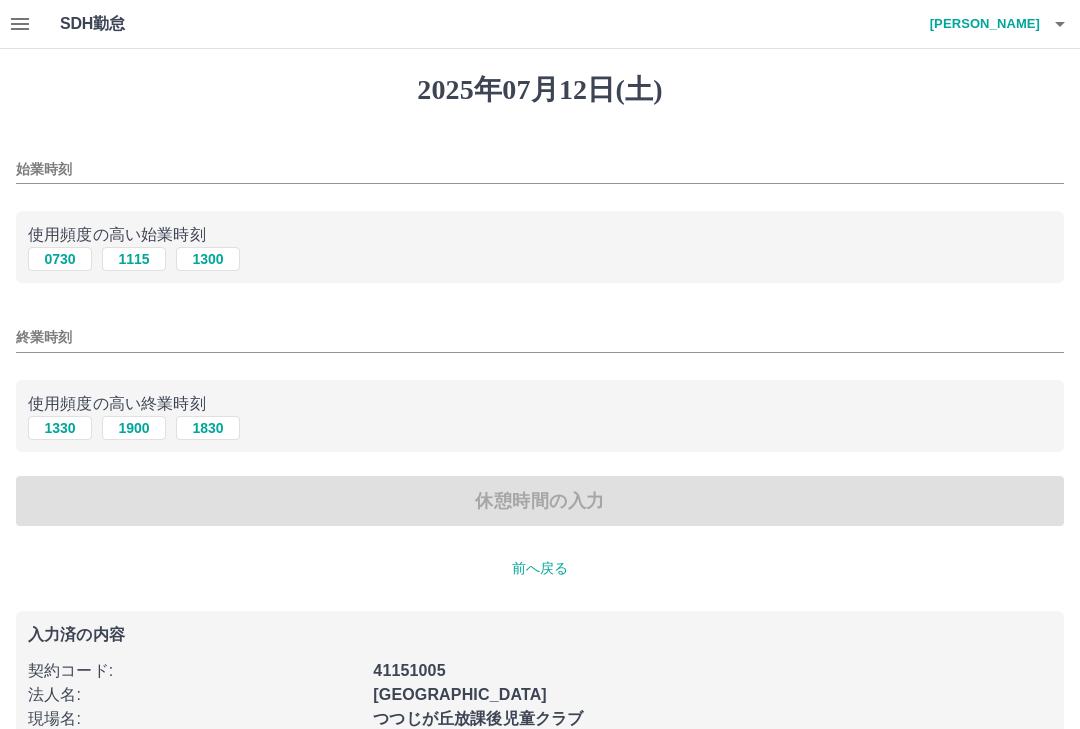 click on "使用頻度の高い始業時刻" at bounding box center (540, 235) 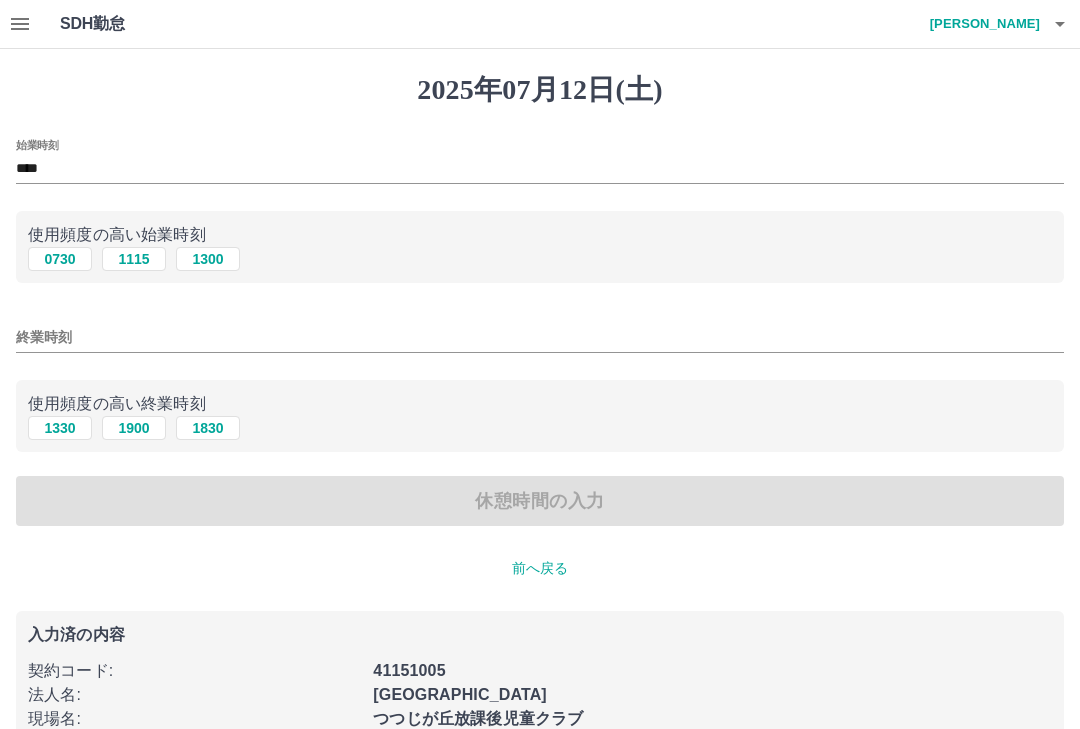 click on "終業時刻" at bounding box center [540, 337] 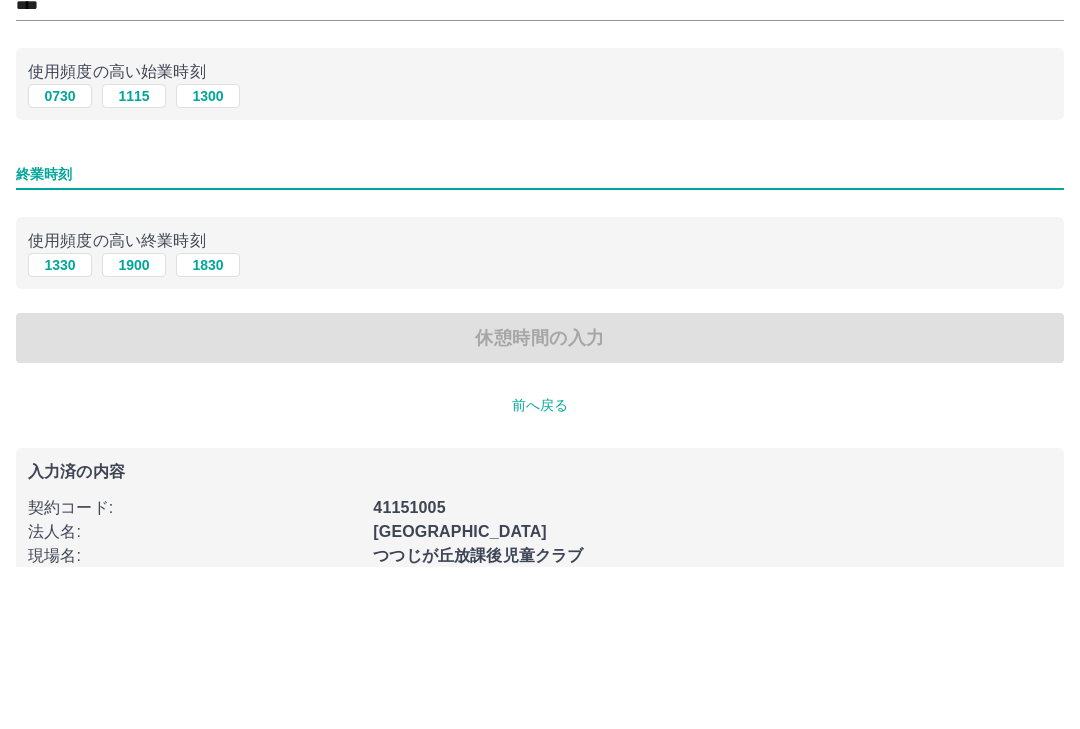 click on "始業時刻 **** 使用頻度の高い始業時刻 0730 1115 1300 終業時刻 使用頻度の高い終業時刻 1330 1900 1830 休憩時間の入力" at bounding box center [540, 333] 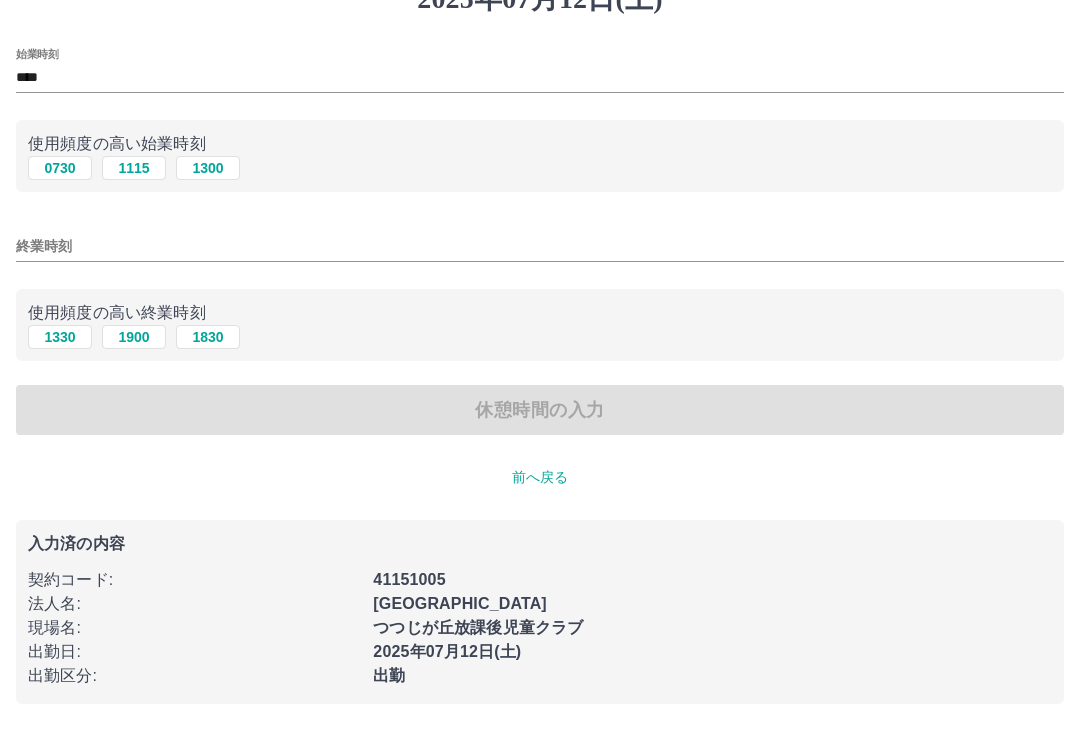 click on "1900" at bounding box center [134, 338] 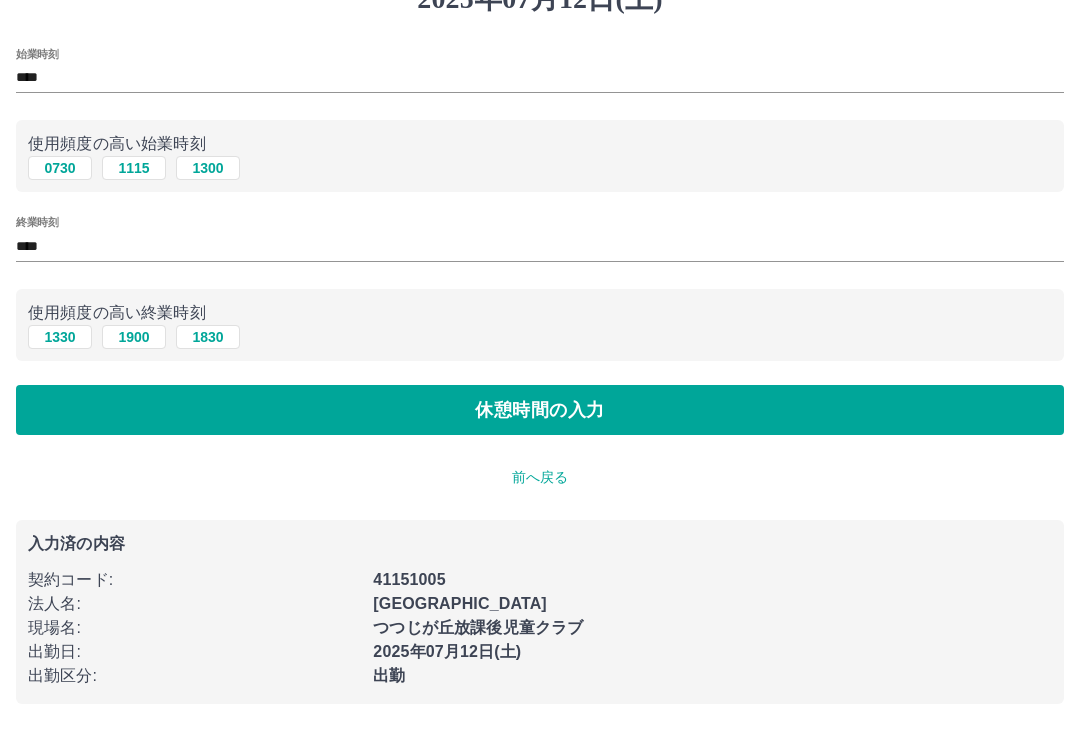 click on "休憩時間の入力" at bounding box center [540, 411] 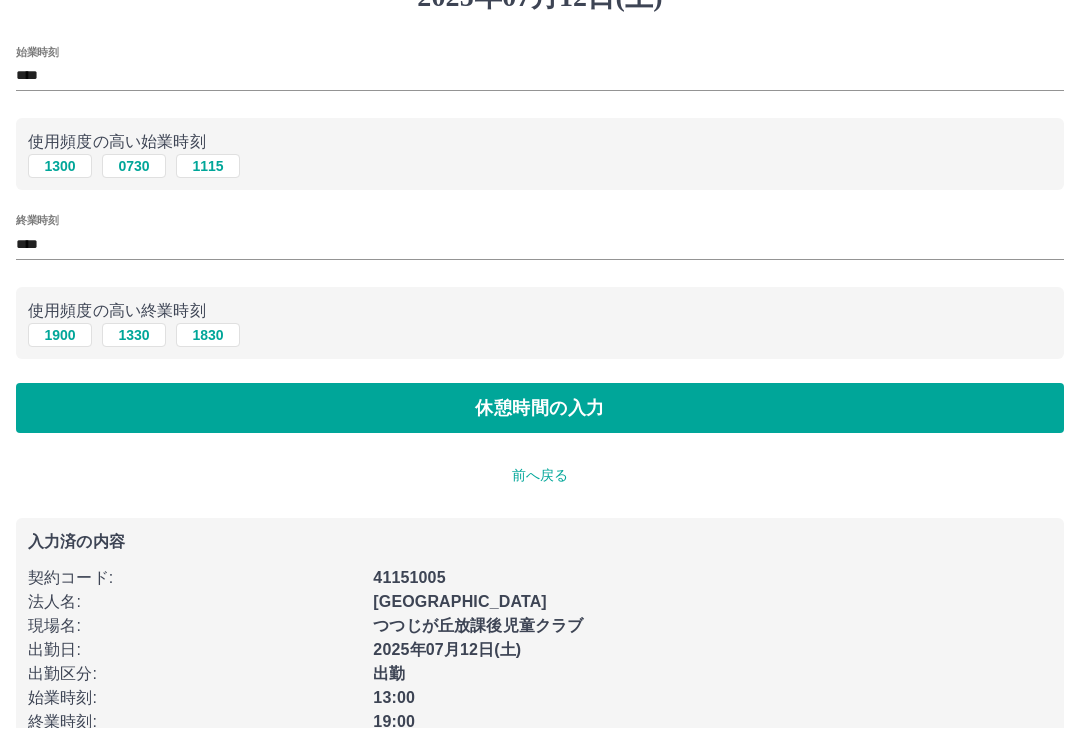 scroll, scrollTop: 93, scrollLeft: 0, axis: vertical 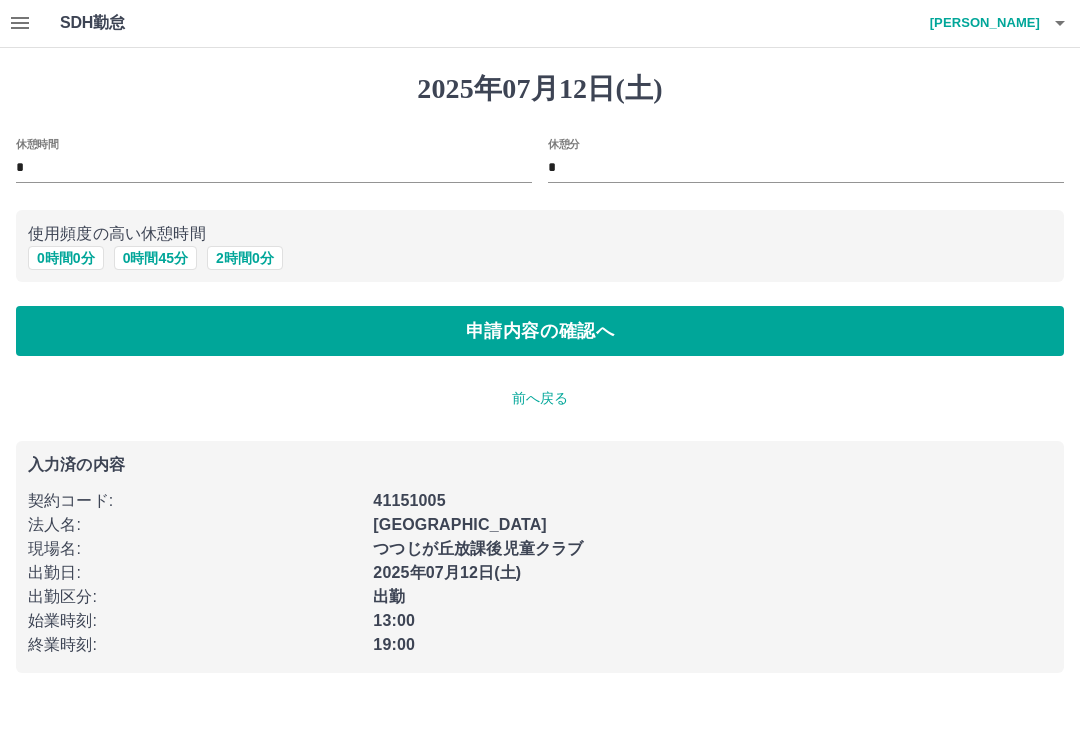 click on "申請内容の確認へ" at bounding box center (540, 332) 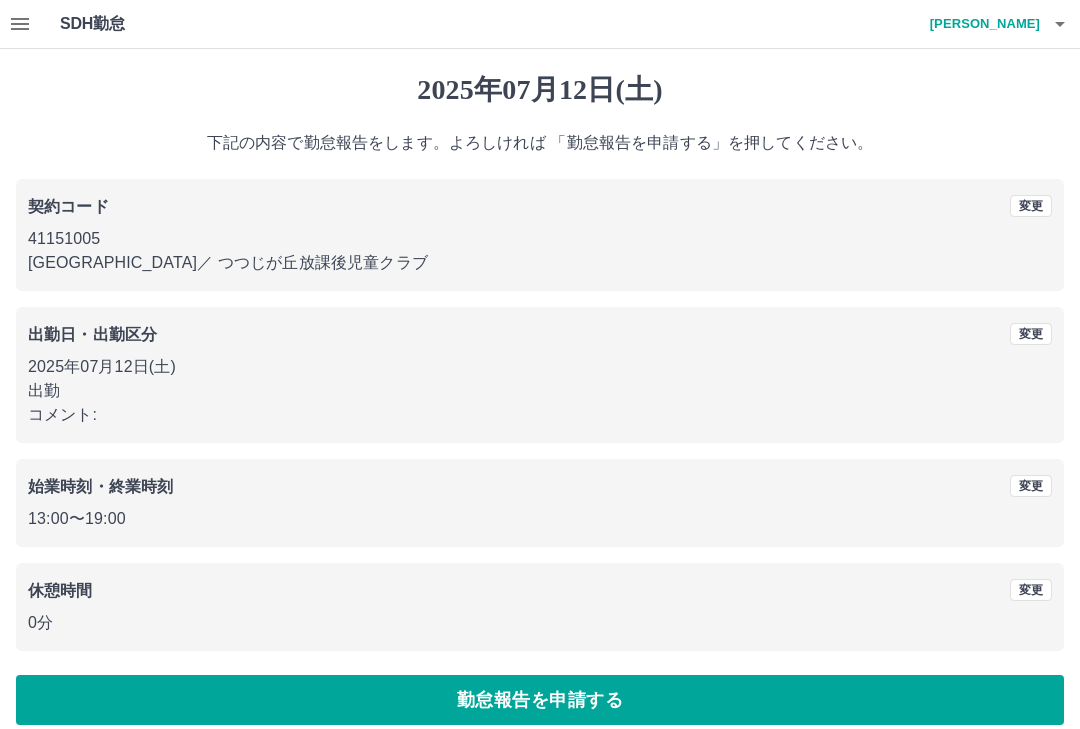 click on "勤怠報告を申請する" at bounding box center (540, 700) 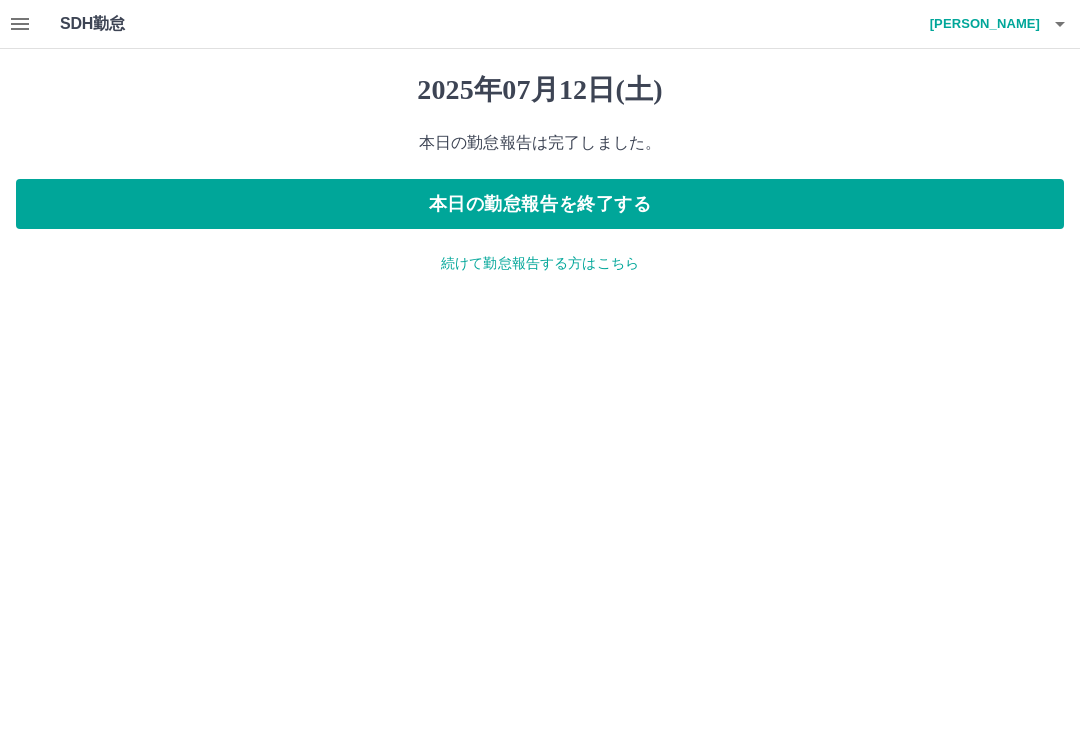 click on "本日の勤怠報告を終了する" at bounding box center (540, 204) 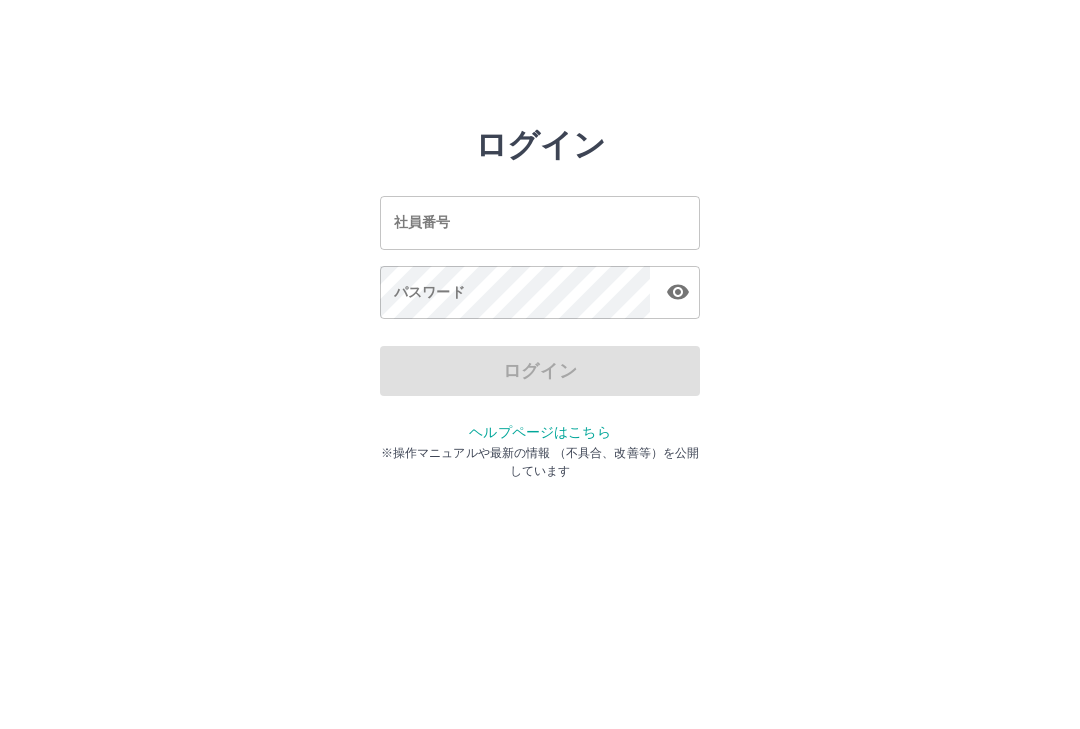 scroll, scrollTop: 0, scrollLeft: 0, axis: both 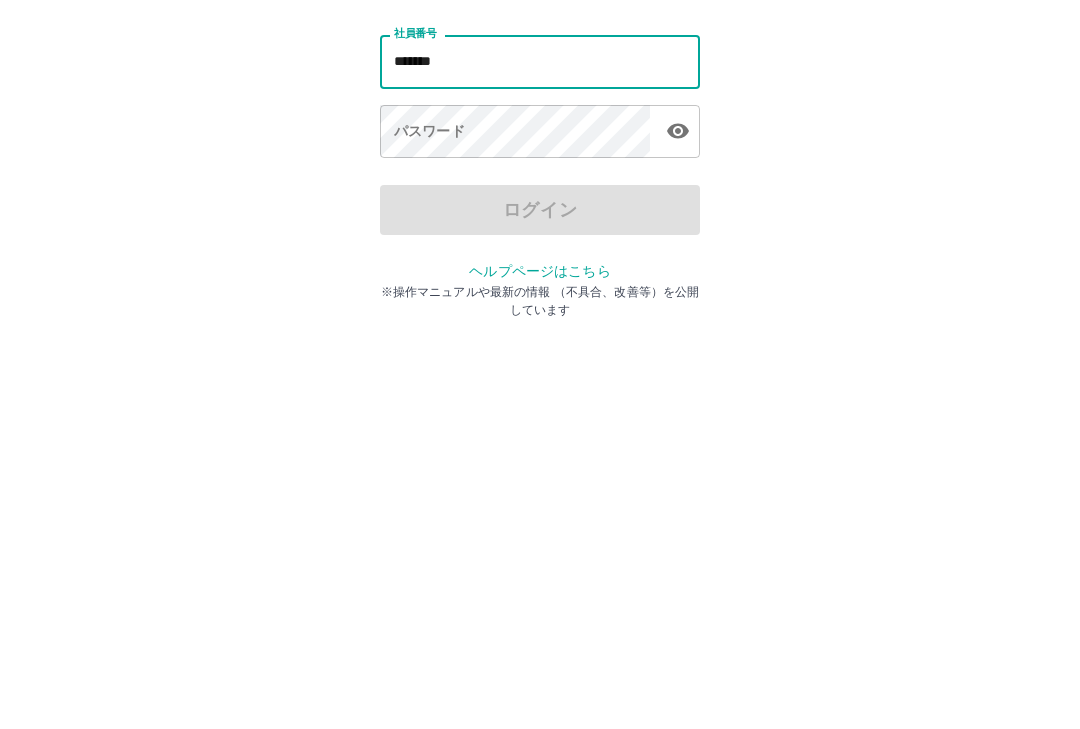 type on "*******" 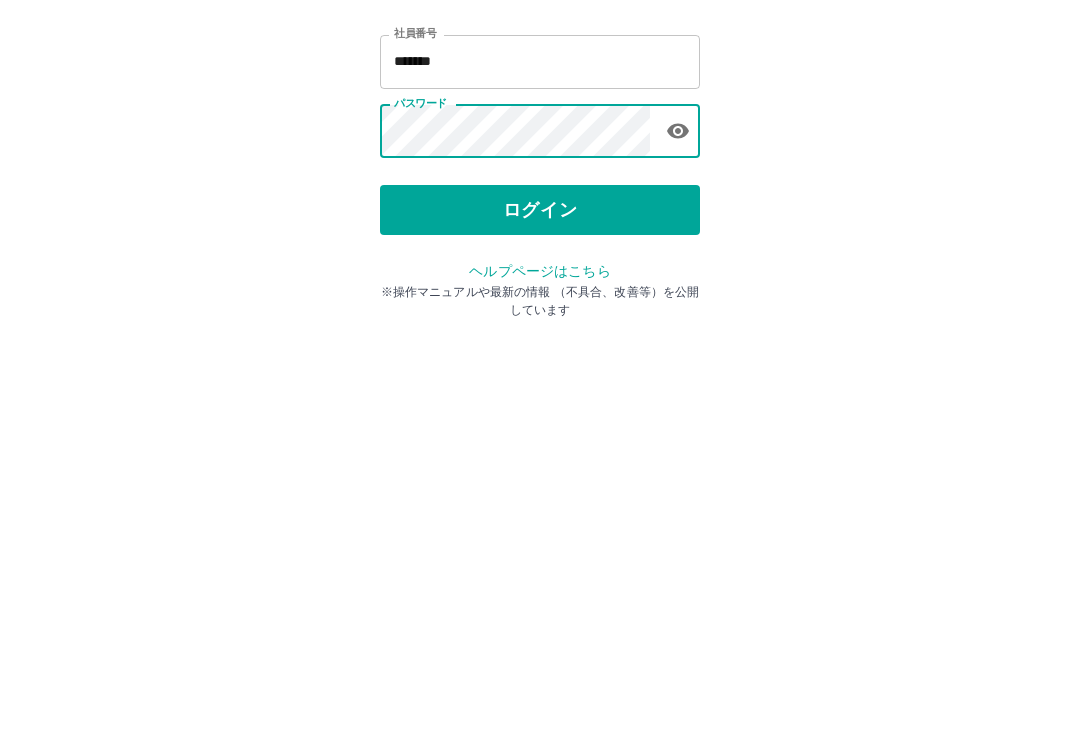 click on "ログイン" at bounding box center [540, 371] 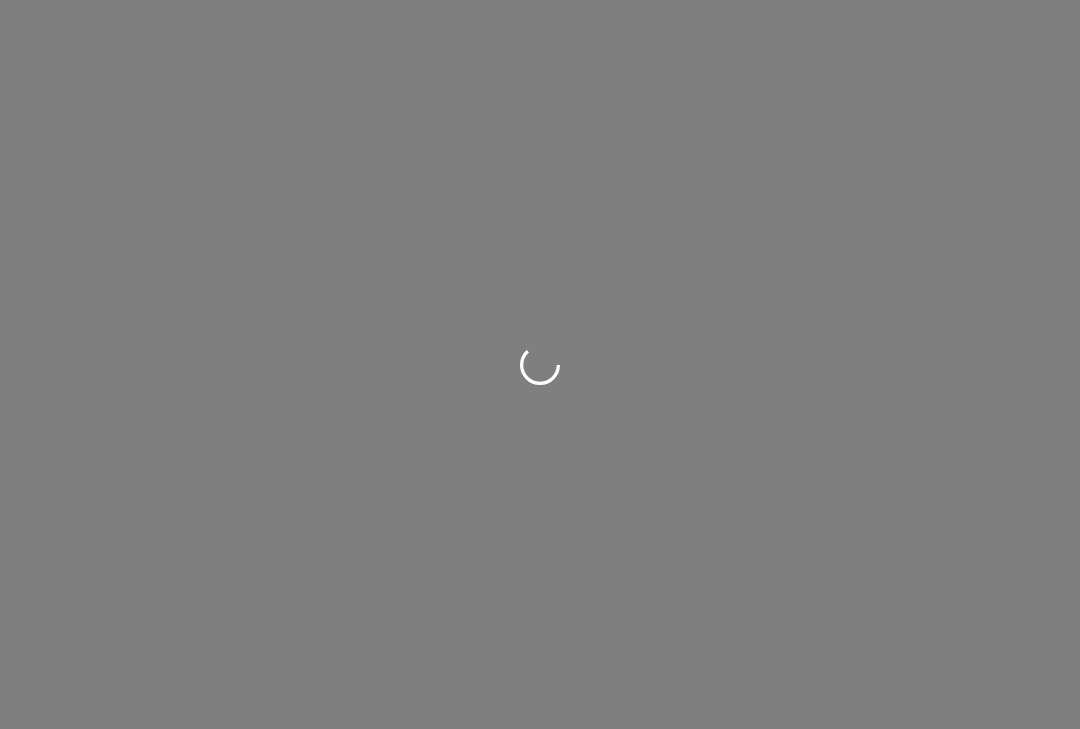 scroll, scrollTop: 0, scrollLeft: 0, axis: both 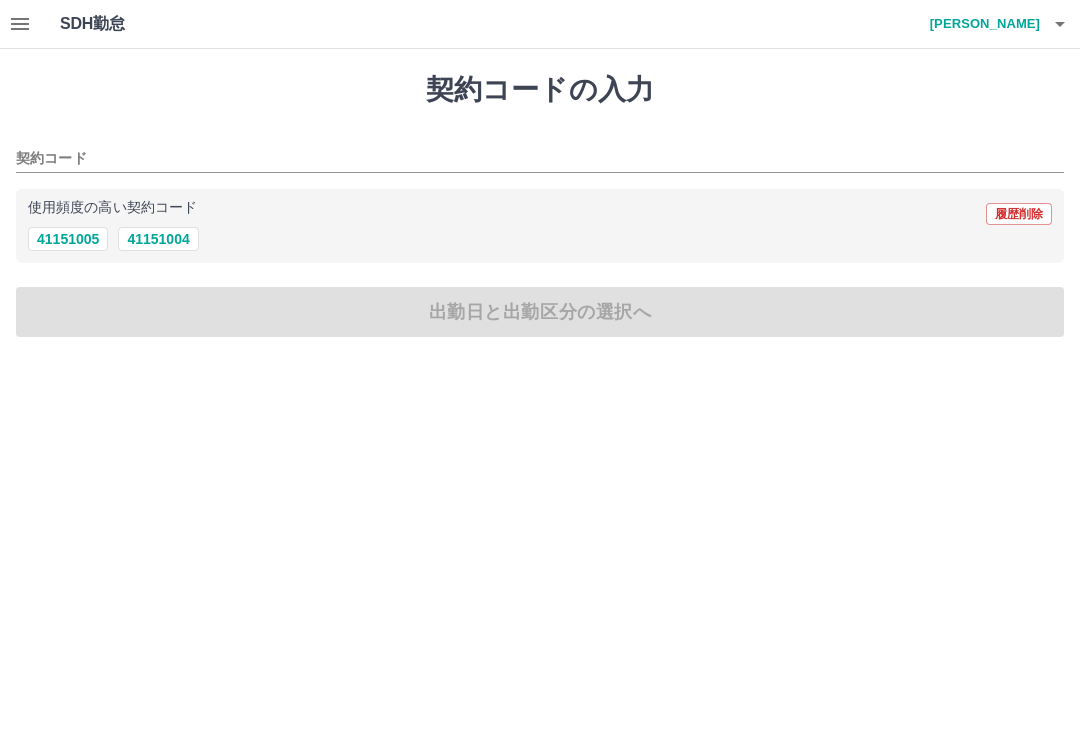 click on "41151004" at bounding box center [158, 239] 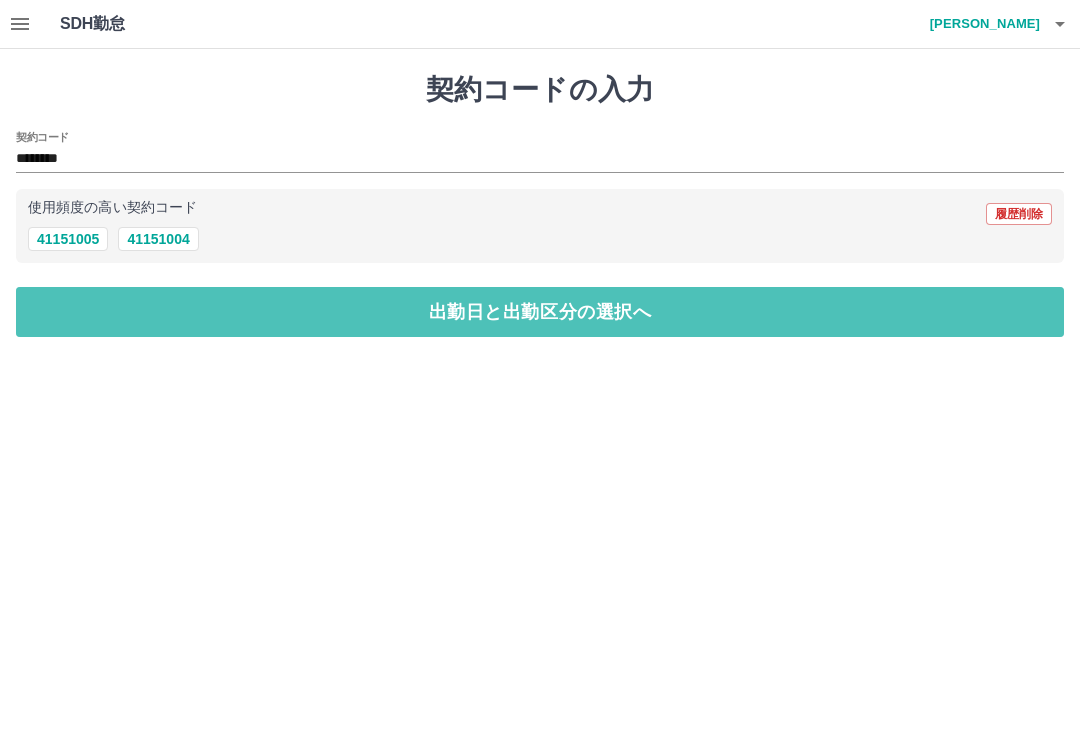 click on "出勤日と出勤区分の選択へ" at bounding box center [540, 312] 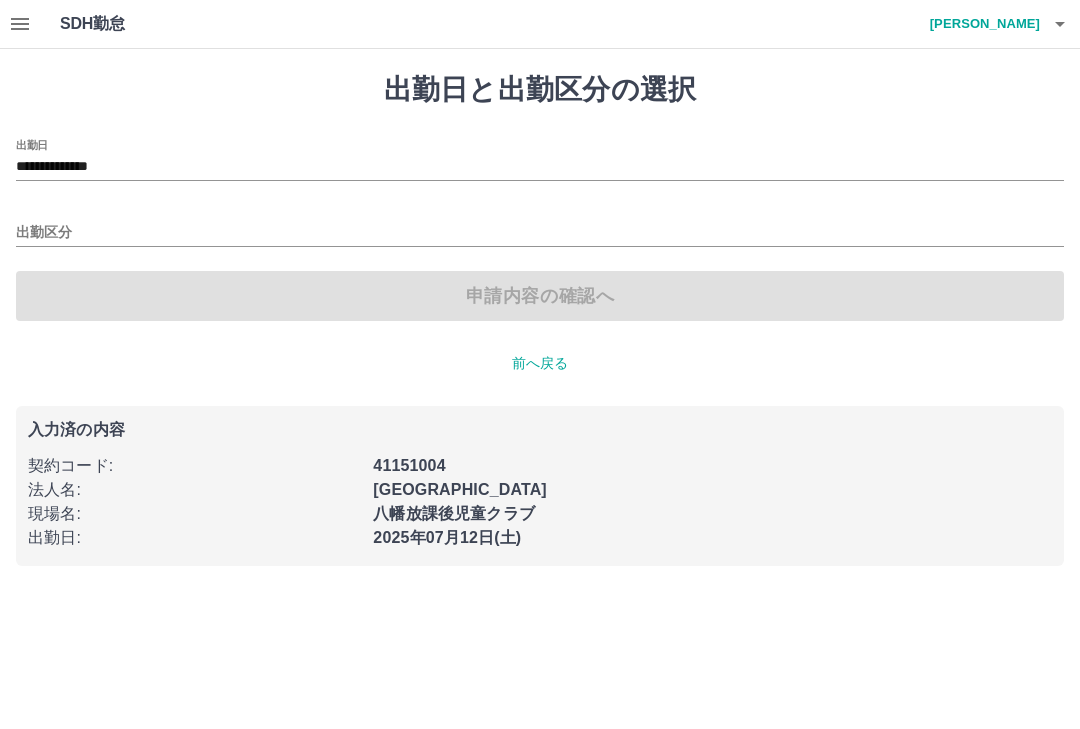 click on "出勤区分" at bounding box center [540, 233] 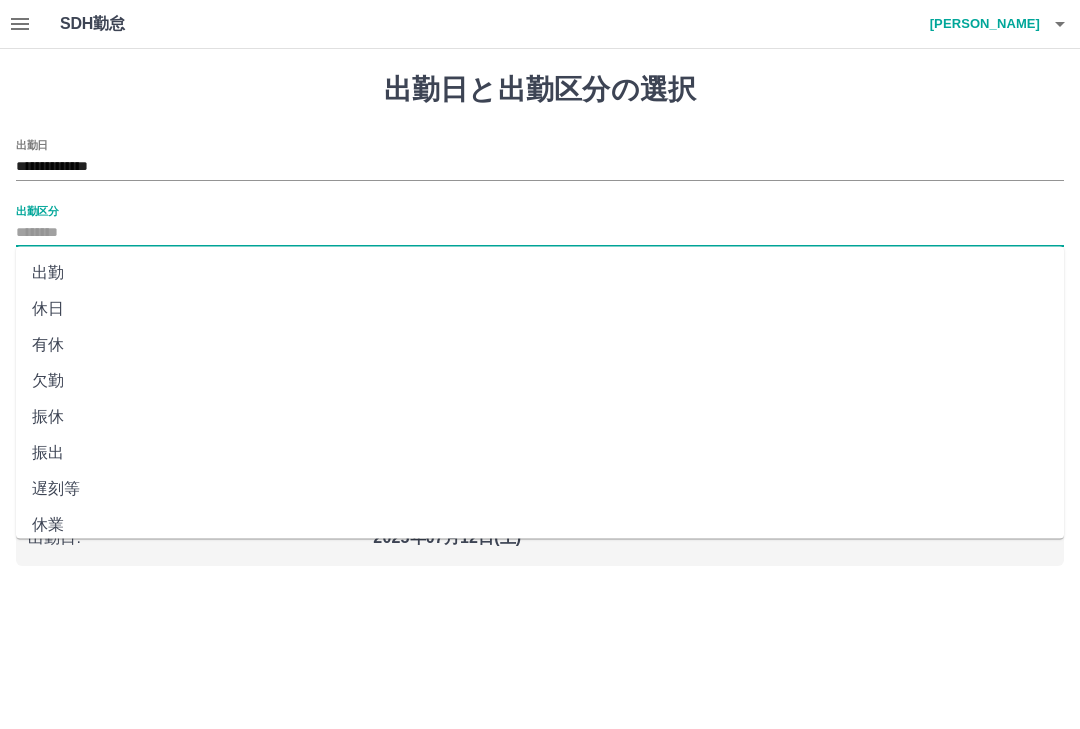 click on "出勤" at bounding box center [540, 273] 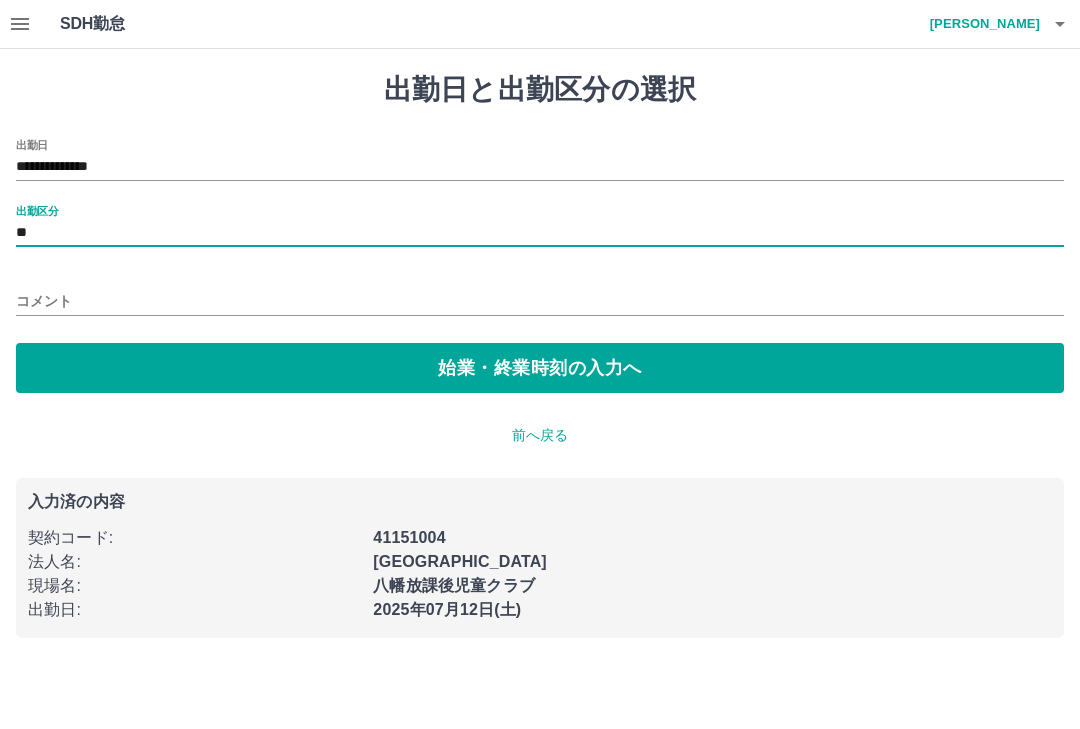 click on "始業・終業時刻の入力へ" at bounding box center (540, 368) 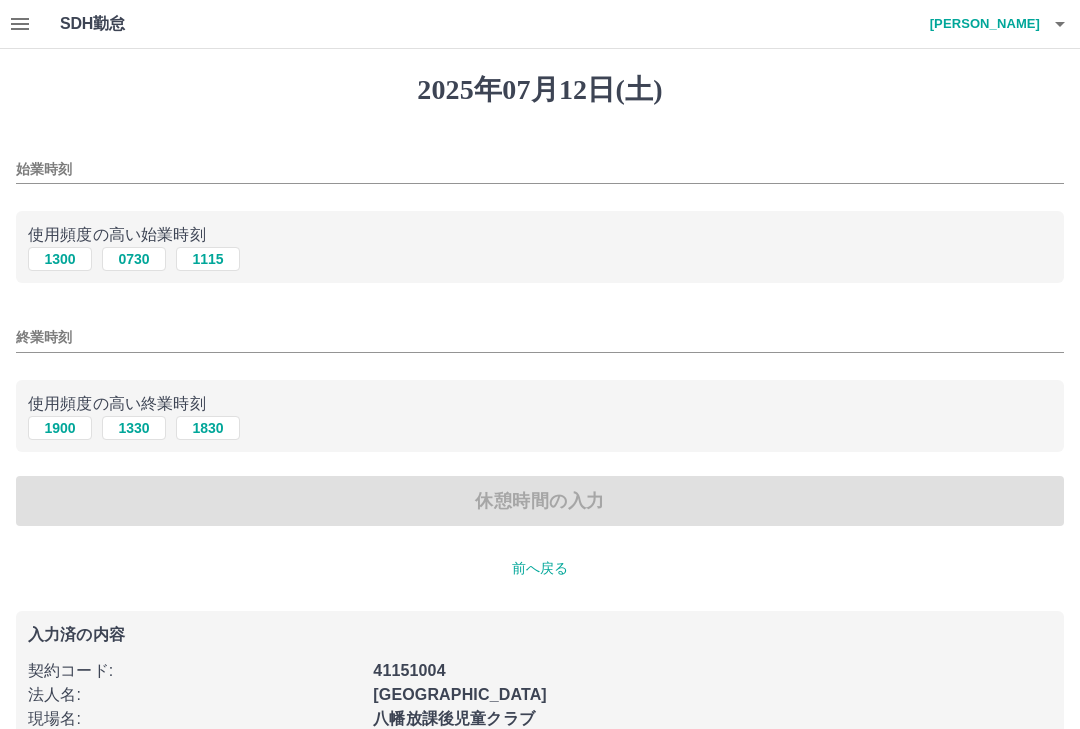 click on "1300" at bounding box center (60, 259) 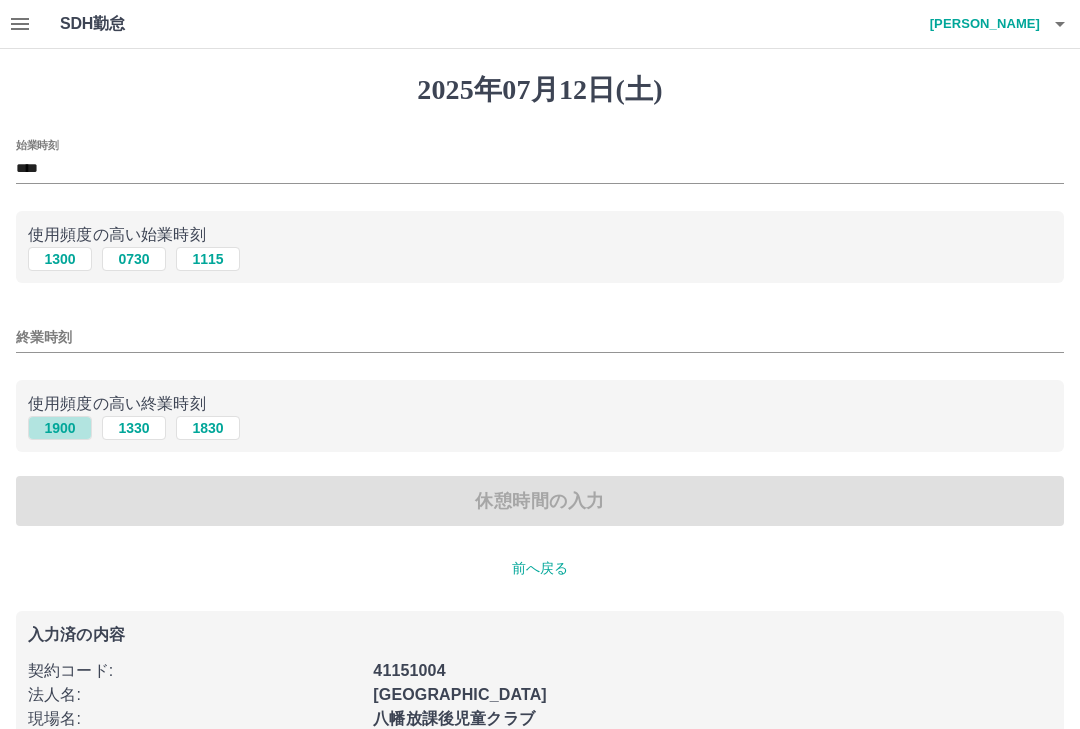 click on "1900" at bounding box center [60, 428] 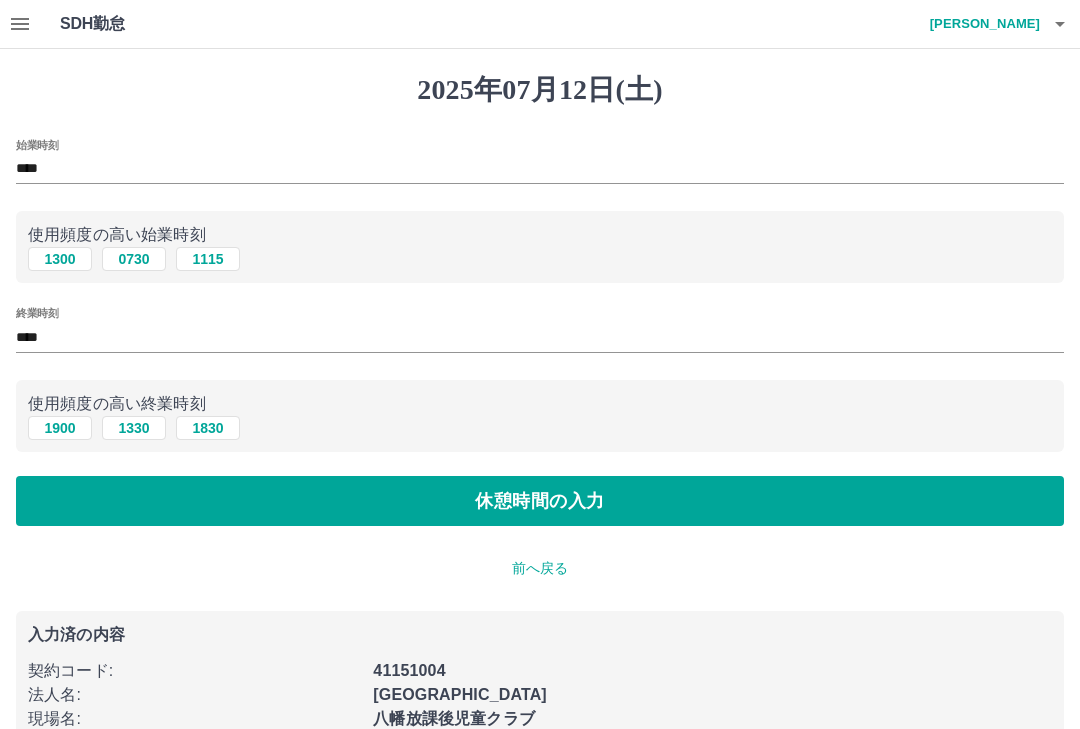 click on "休憩時間の入力" at bounding box center [540, 501] 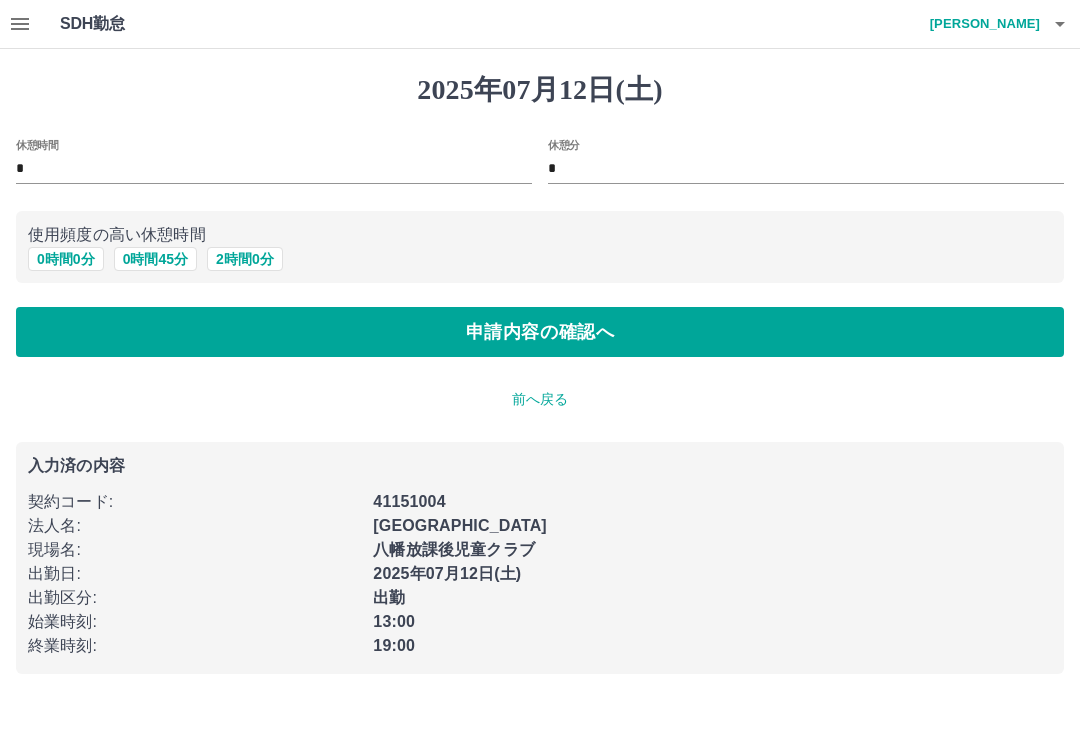 click on "申請内容の確認へ" at bounding box center (540, 332) 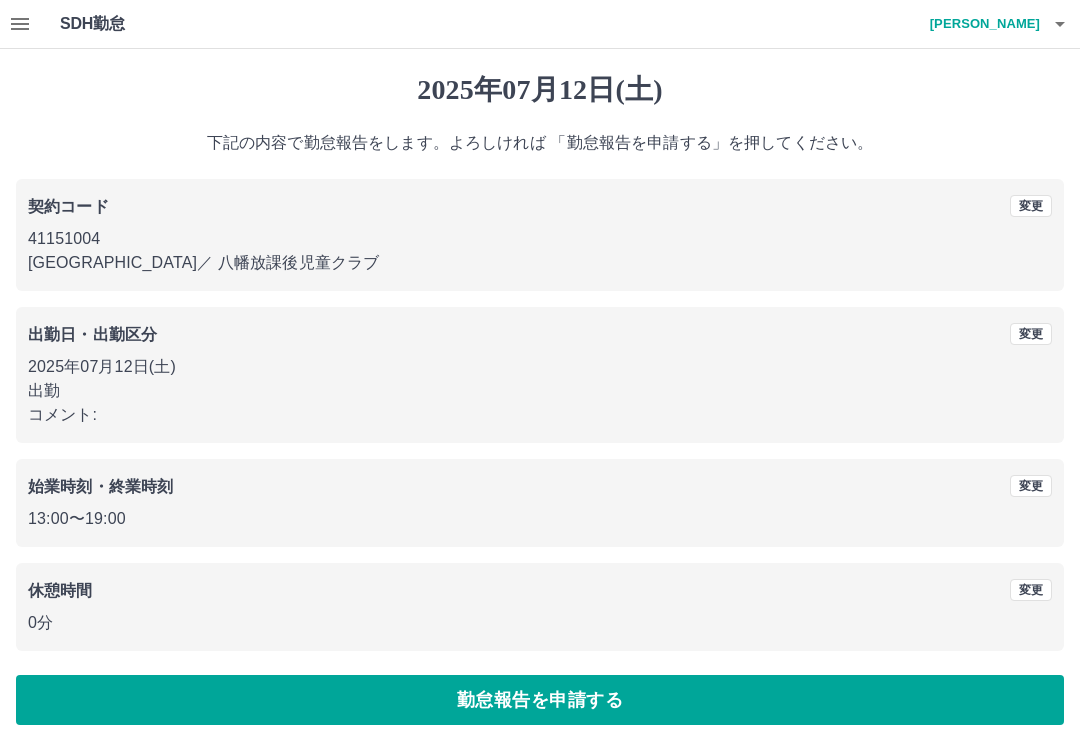 scroll, scrollTop: 19, scrollLeft: 0, axis: vertical 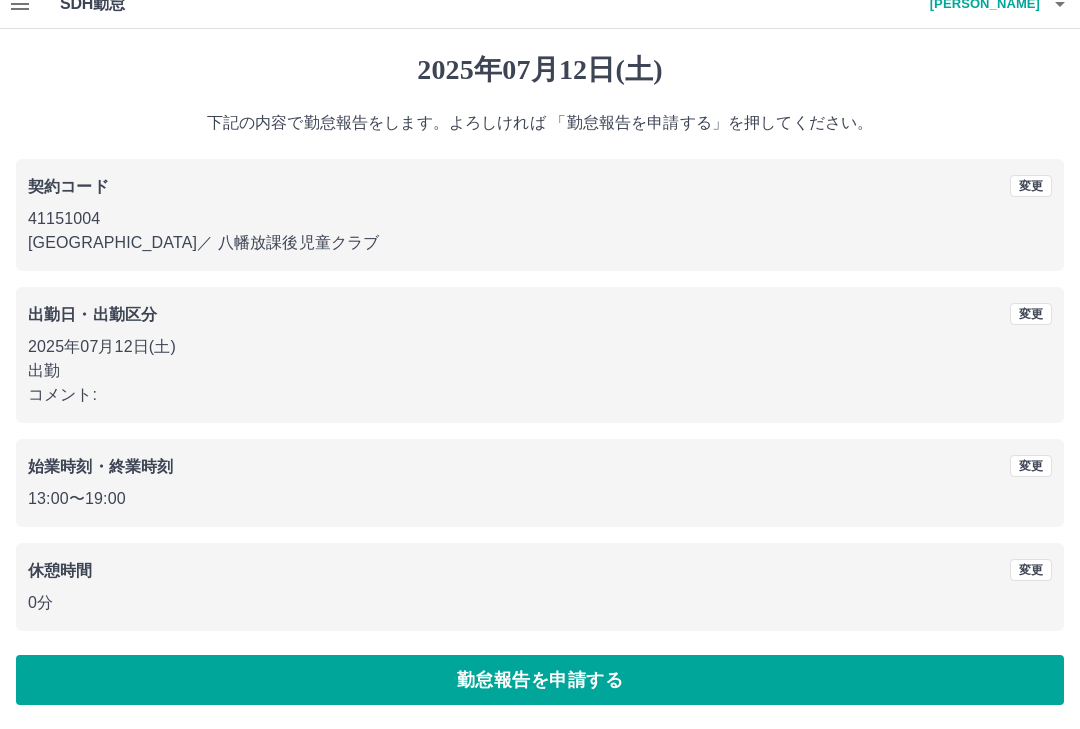 click on "勤怠報告を申請する" at bounding box center [540, 681] 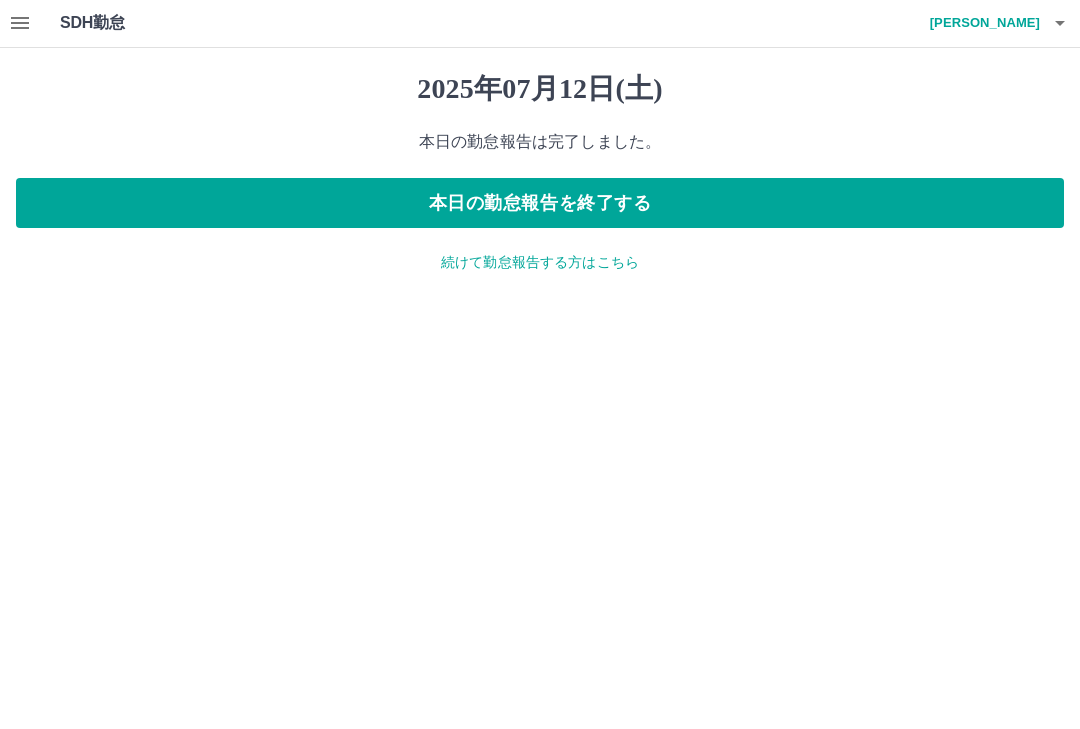 click on "本日の勤怠報告を終了する" at bounding box center (540, 204) 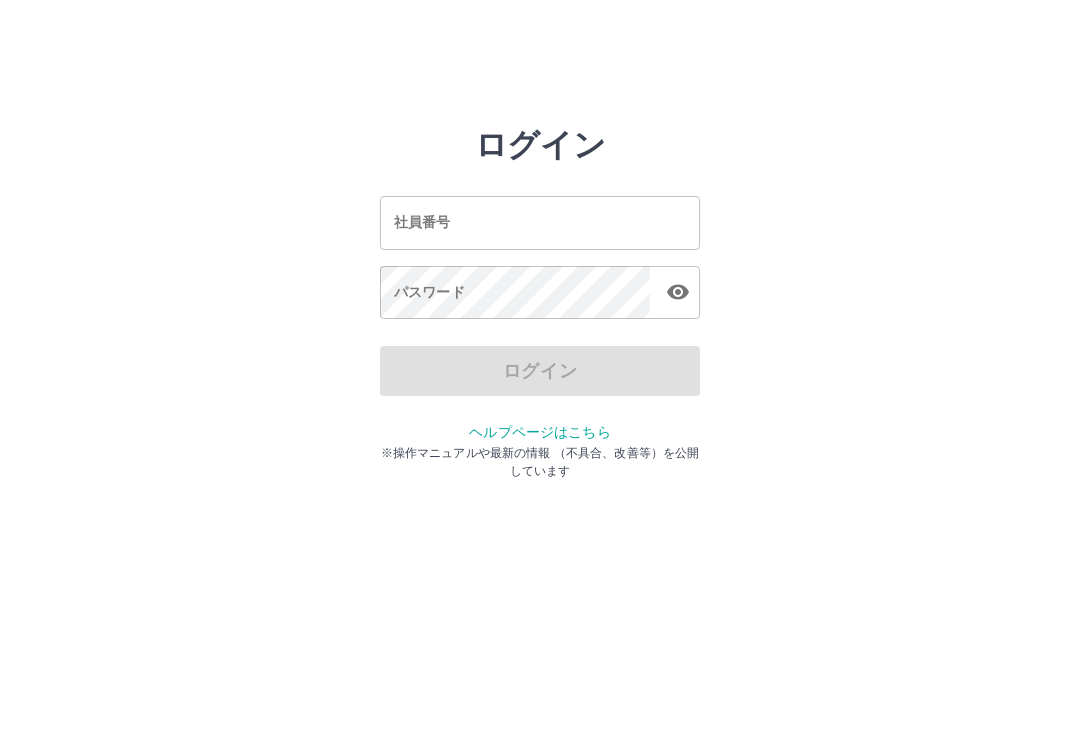 scroll, scrollTop: 0, scrollLeft: 0, axis: both 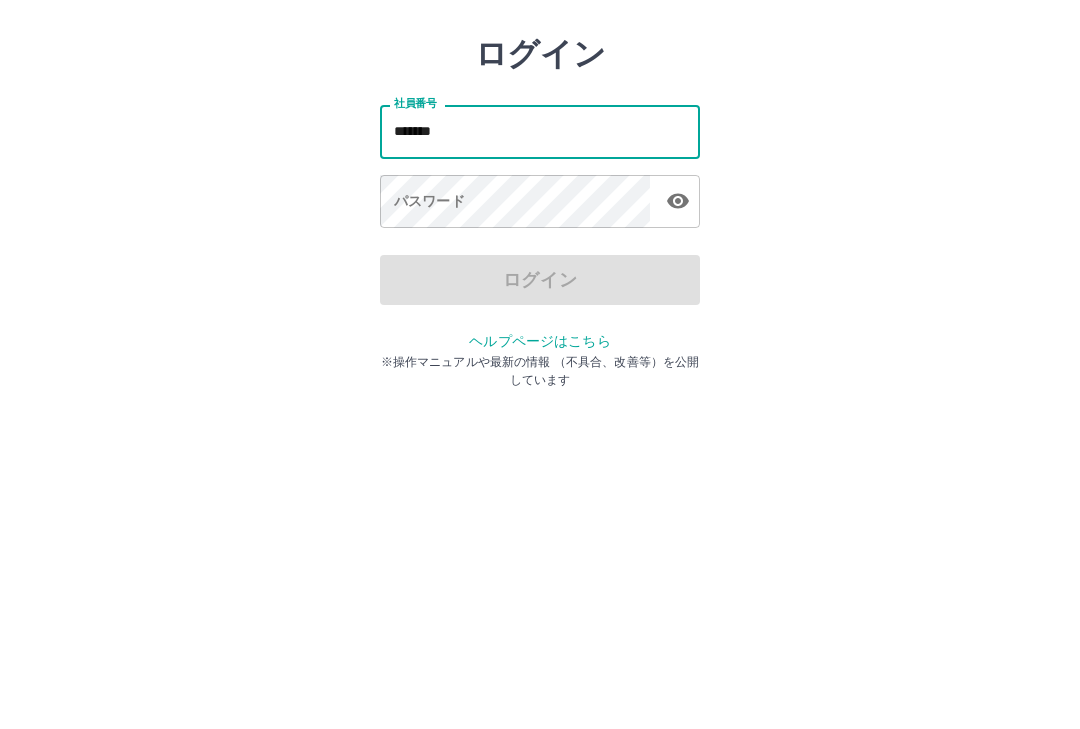 type on "*******" 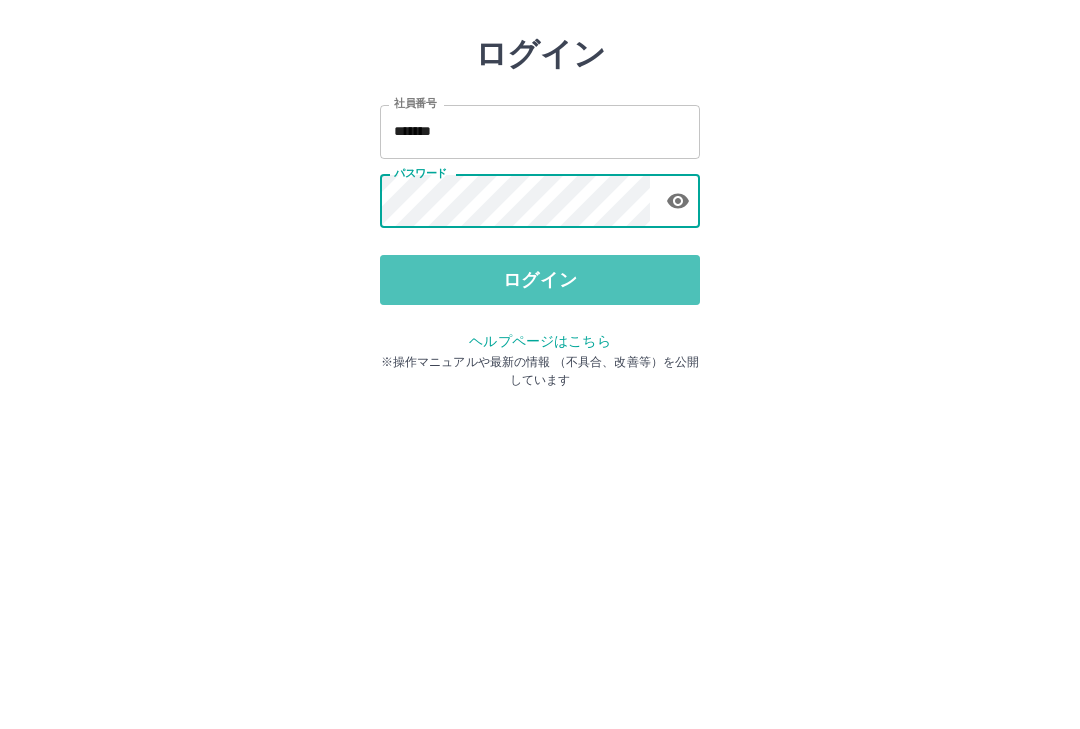 click on "ログイン" at bounding box center [540, 371] 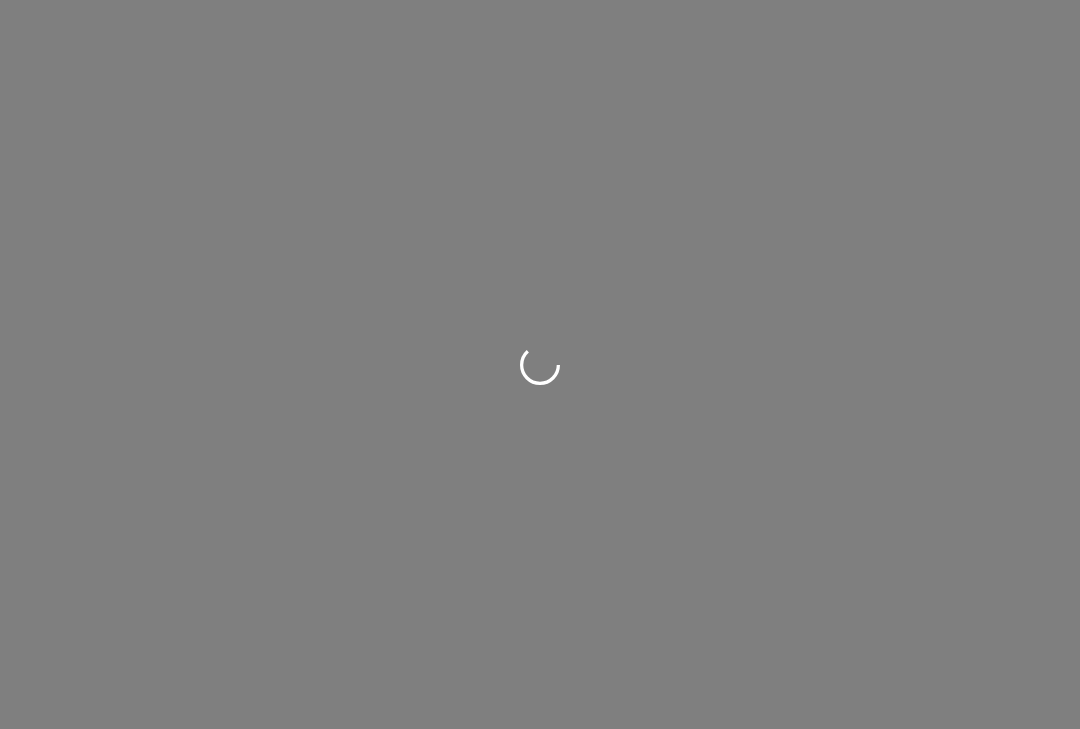 scroll, scrollTop: 0, scrollLeft: 0, axis: both 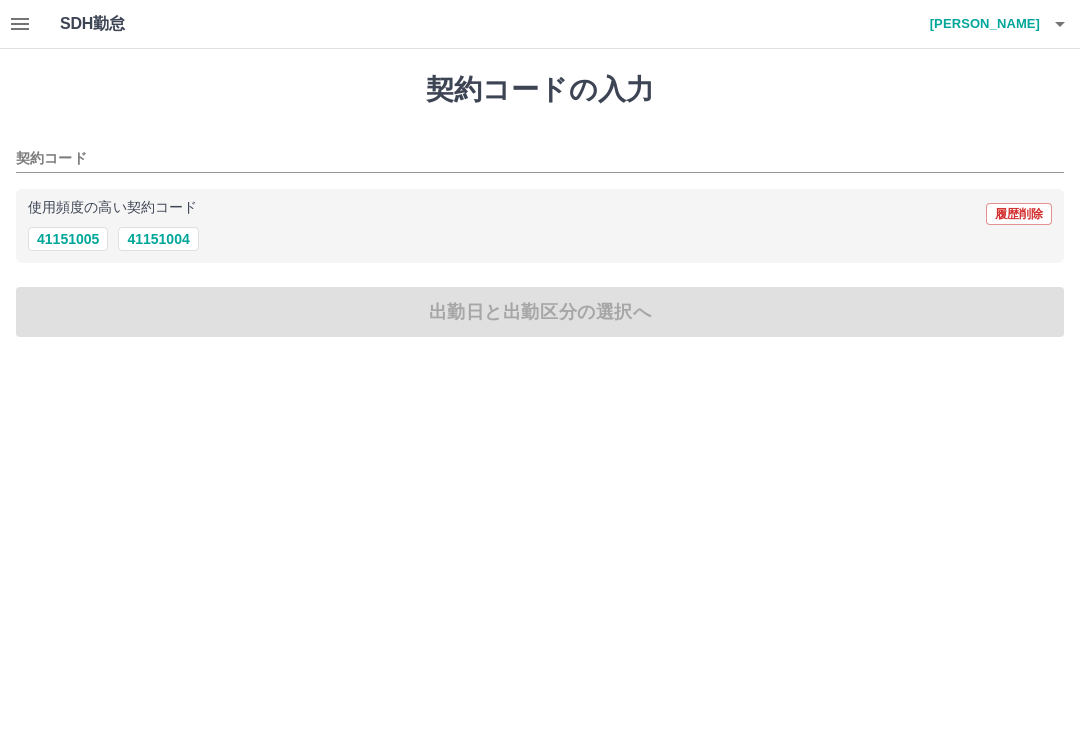click 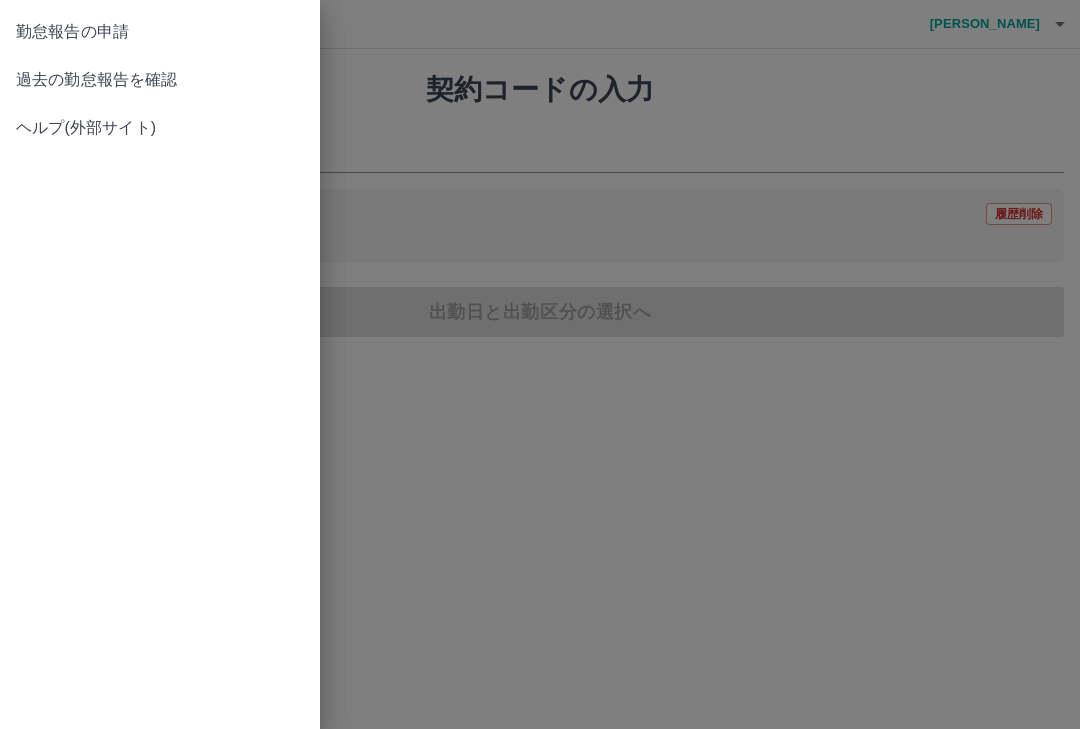 click on "過去の勤怠報告を確認" at bounding box center (160, 80) 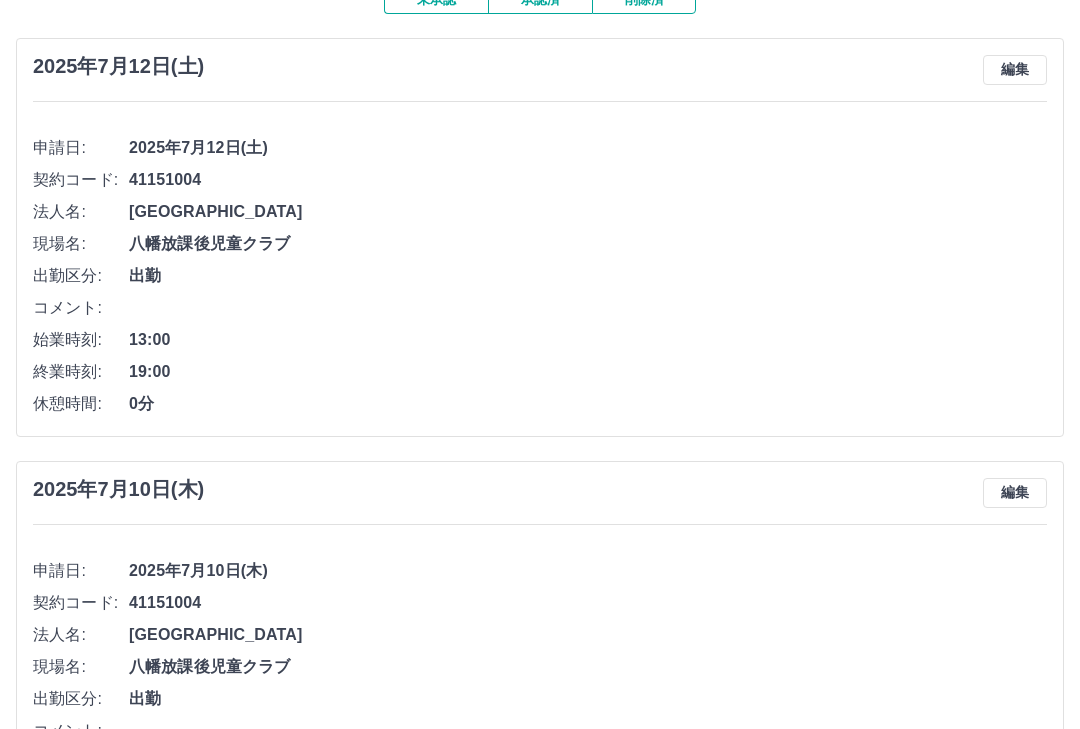 scroll, scrollTop: 0, scrollLeft: 0, axis: both 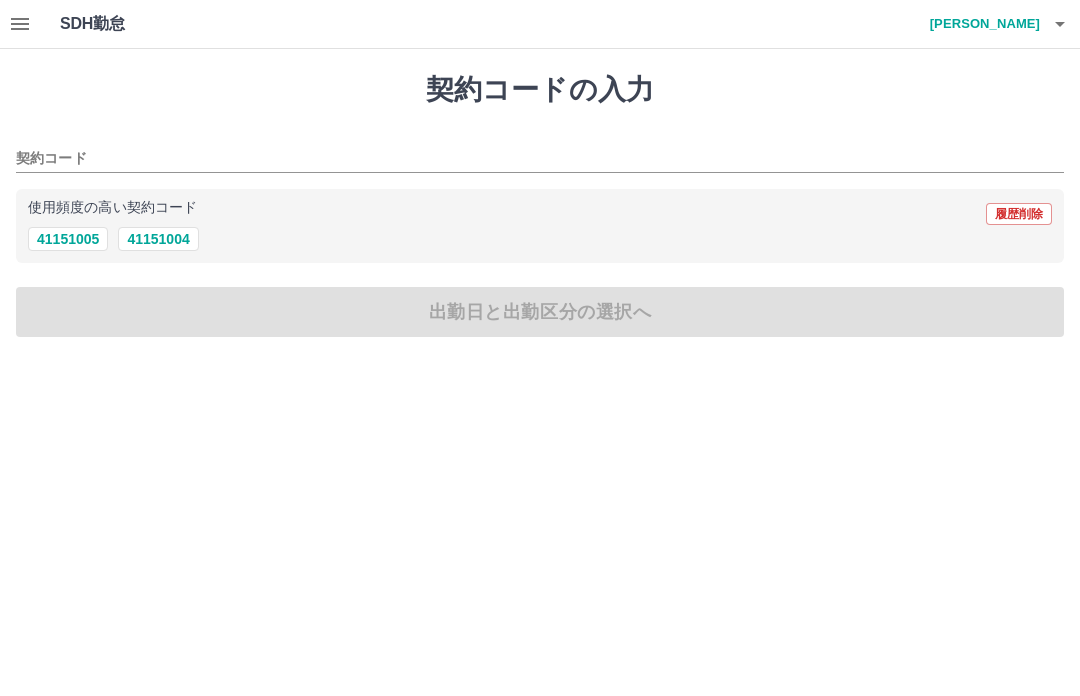 click 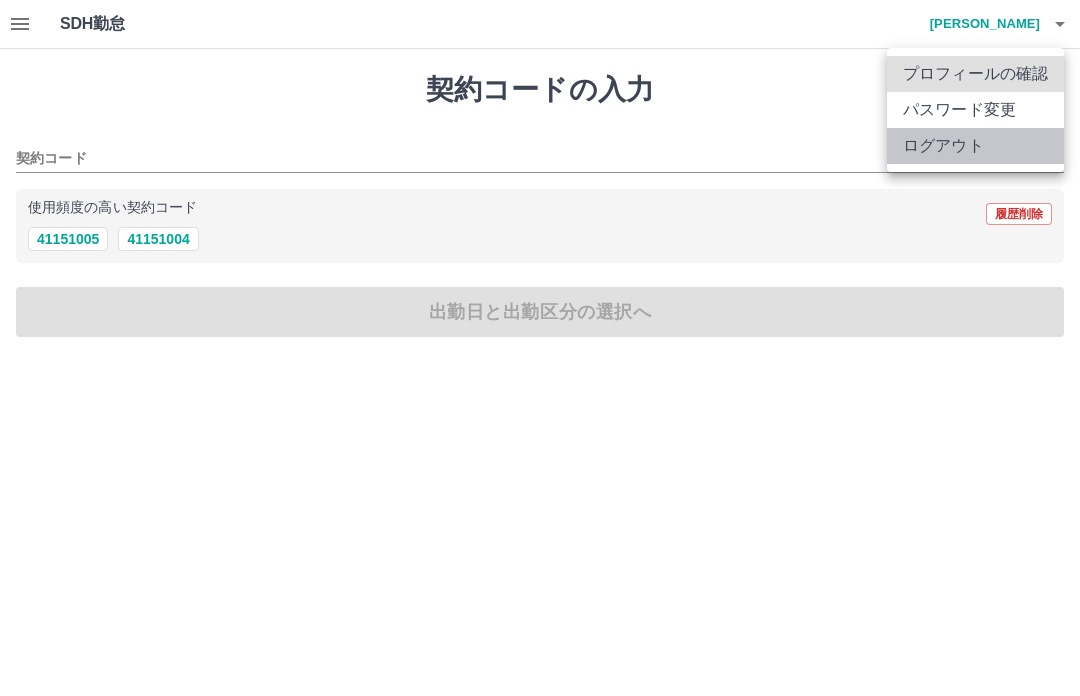 click on "ログアウト" at bounding box center (975, 146) 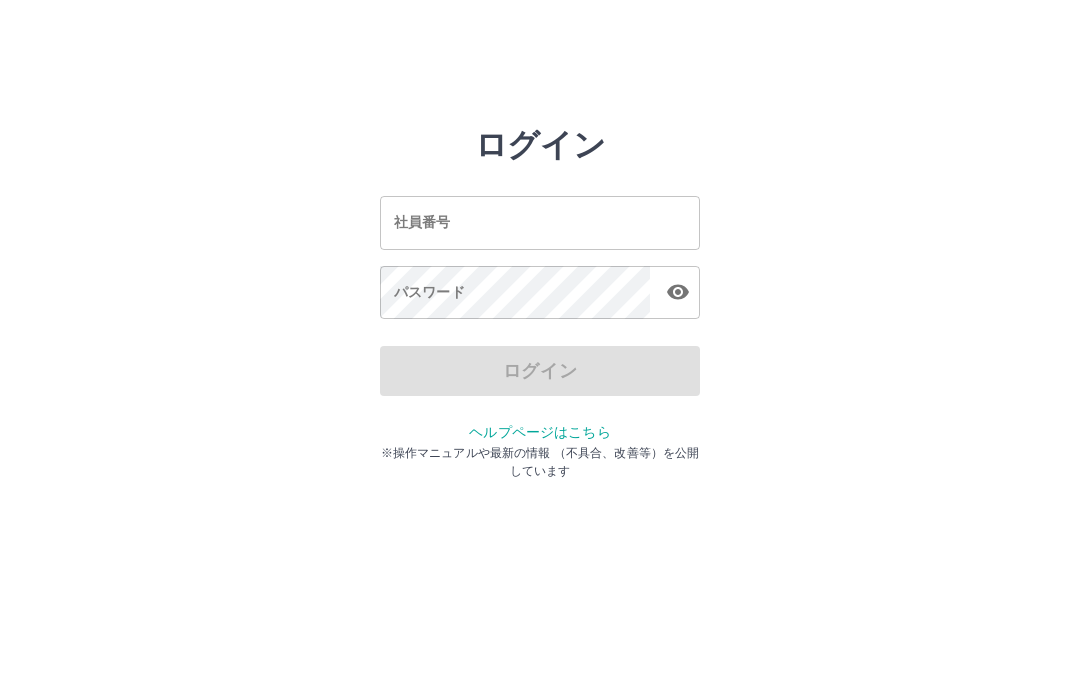 scroll, scrollTop: 0, scrollLeft: 0, axis: both 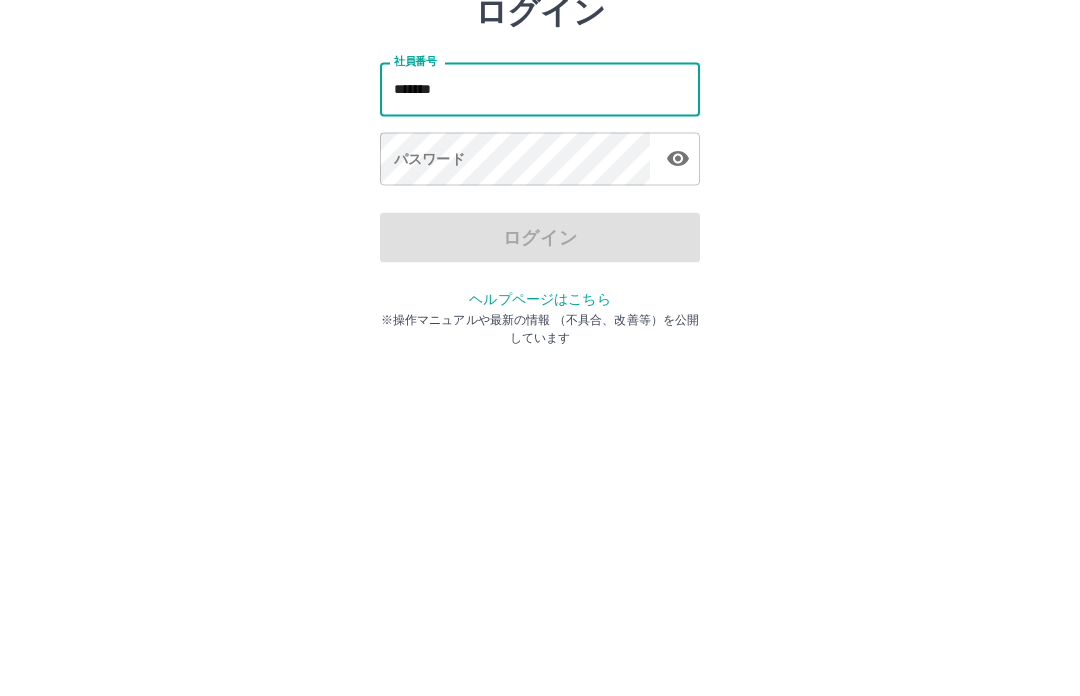 type on "*******" 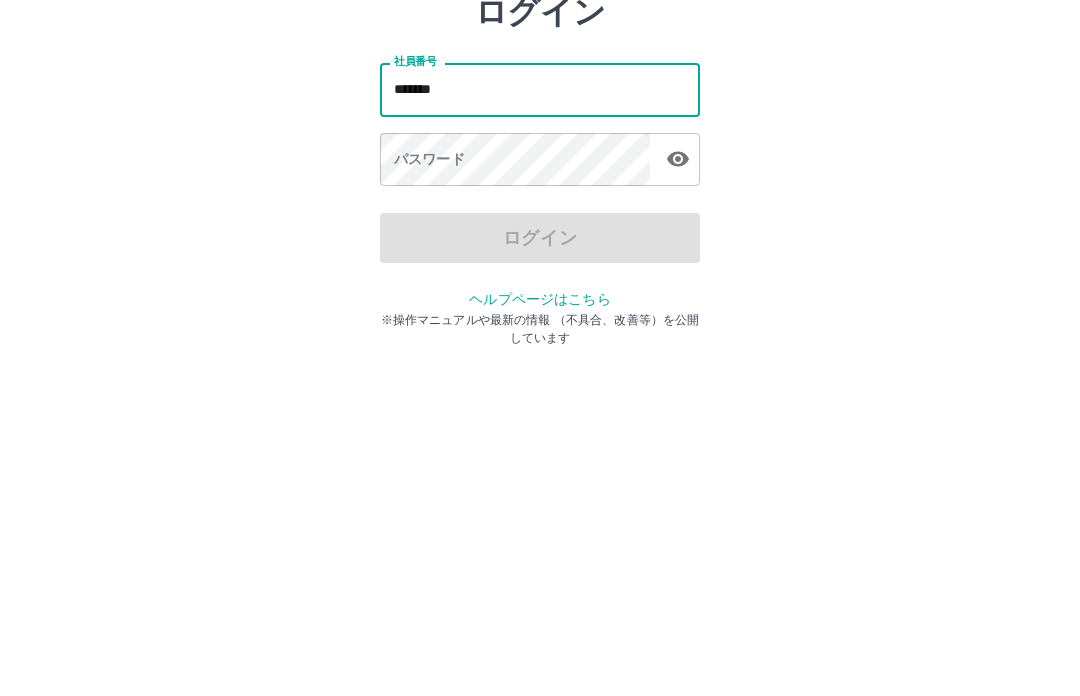 click on "パスワード パスワード" at bounding box center [540, 294] 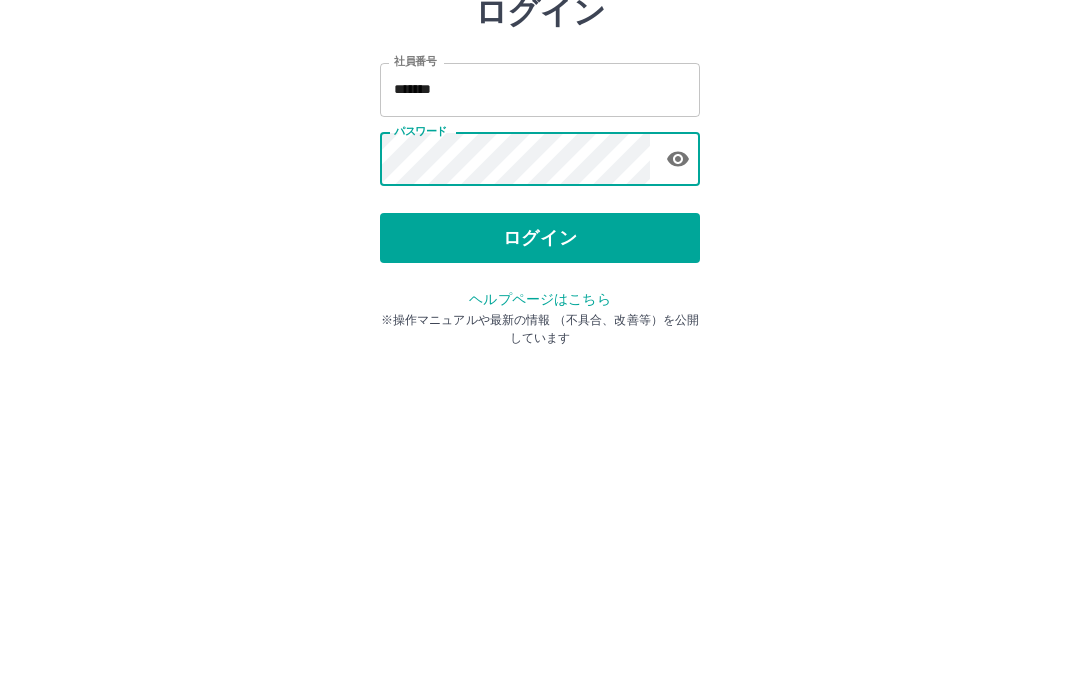 click on "ログイン" at bounding box center (540, 371) 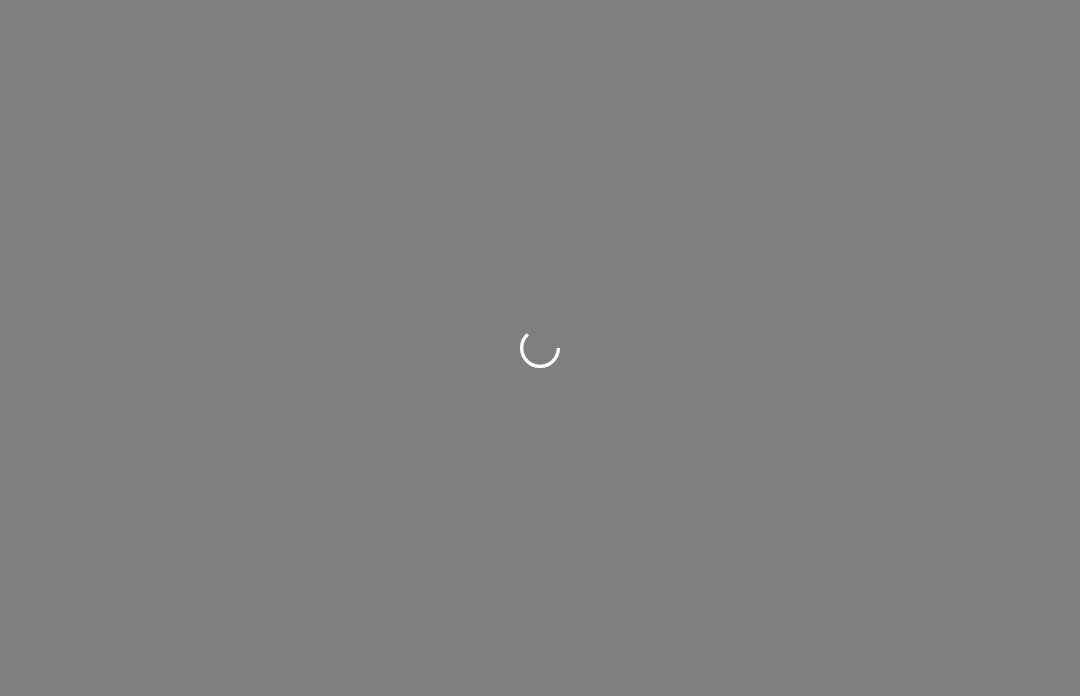 scroll, scrollTop: 0, scrollLeft: 0, axis: both 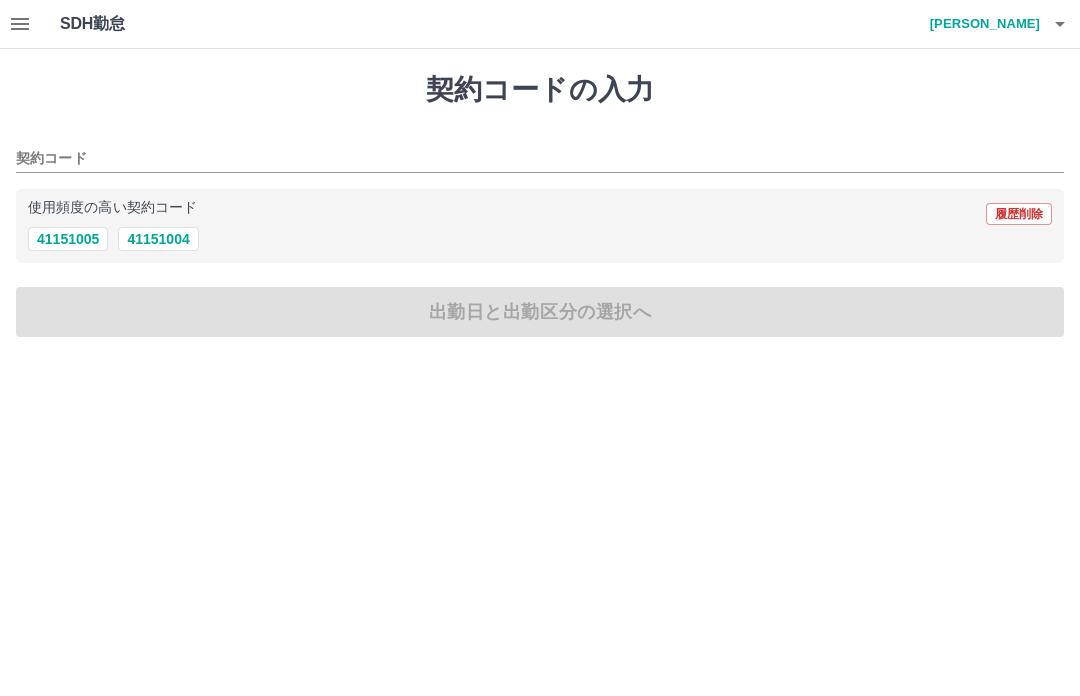 click on "41151004" at bounding box center (158, 239) 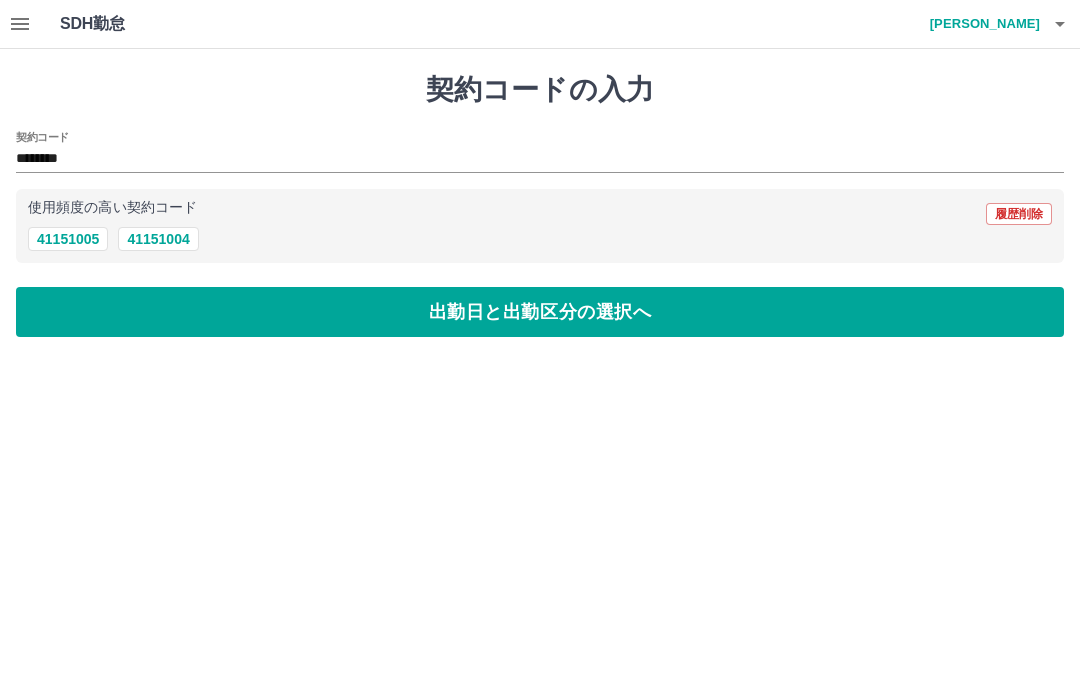 click on "出勤日と出勤区分の選択へ" at bounding box center [540, 312] 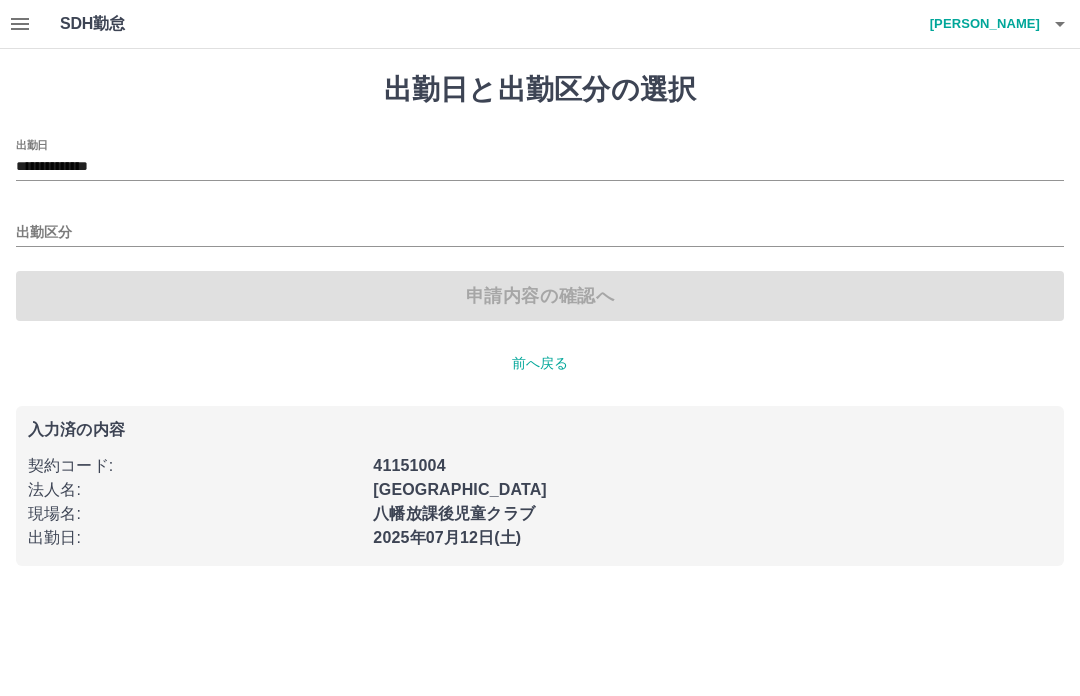 click on "**********" at bounding box center (540, 167) 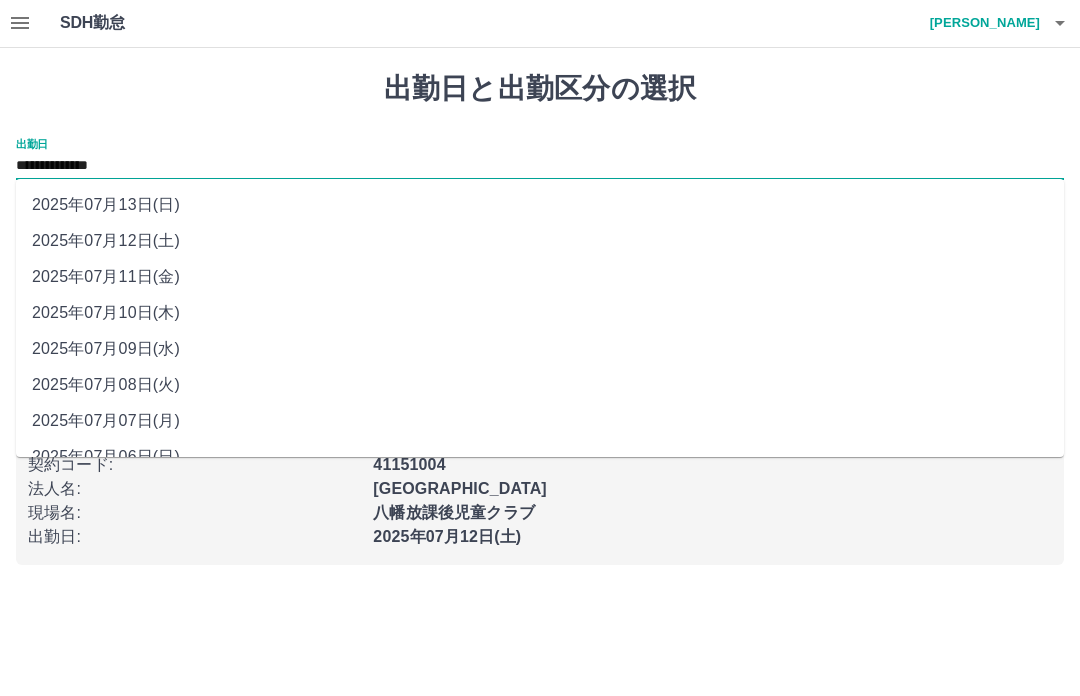click on "2025年07月11日(金)" at bounding box center [540, 278] 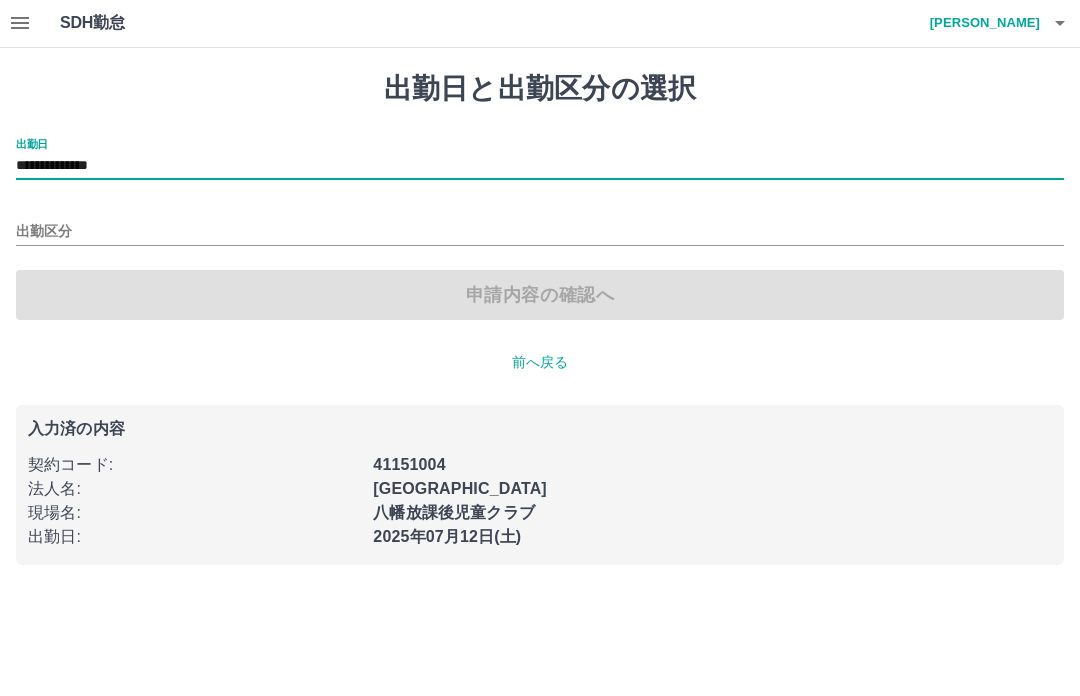 click on "出勤区分" at bounding box center (540, 233) 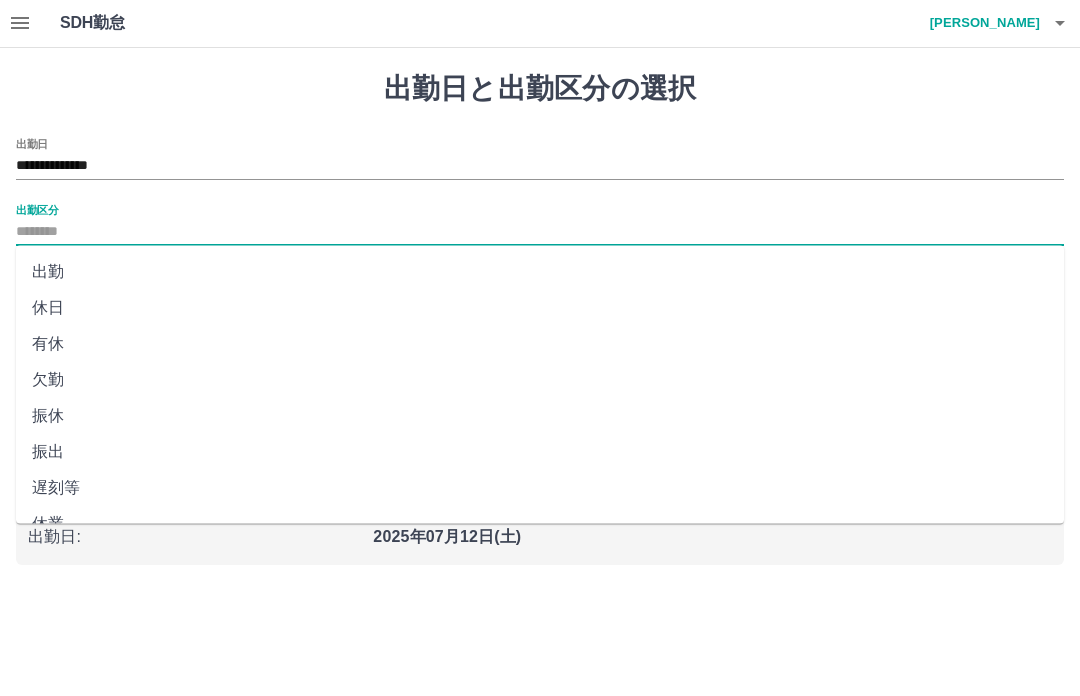 click on "出勤" at bounding box center (540, 273) 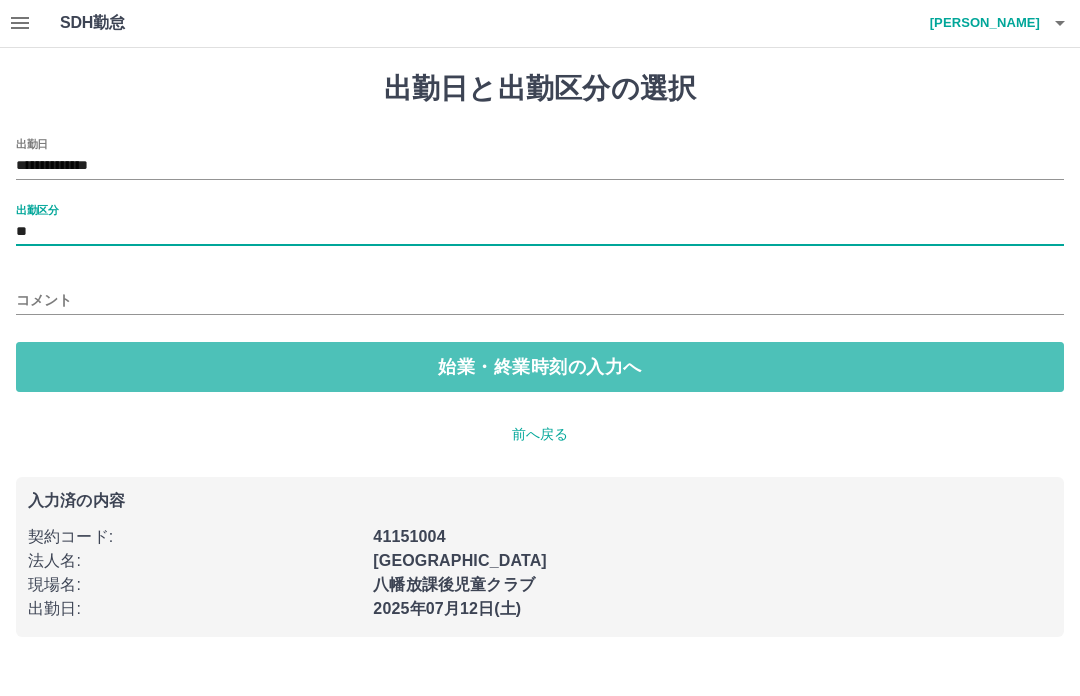 click on "始業・終業時刻の入力へ" at bounding box center [540, 368] 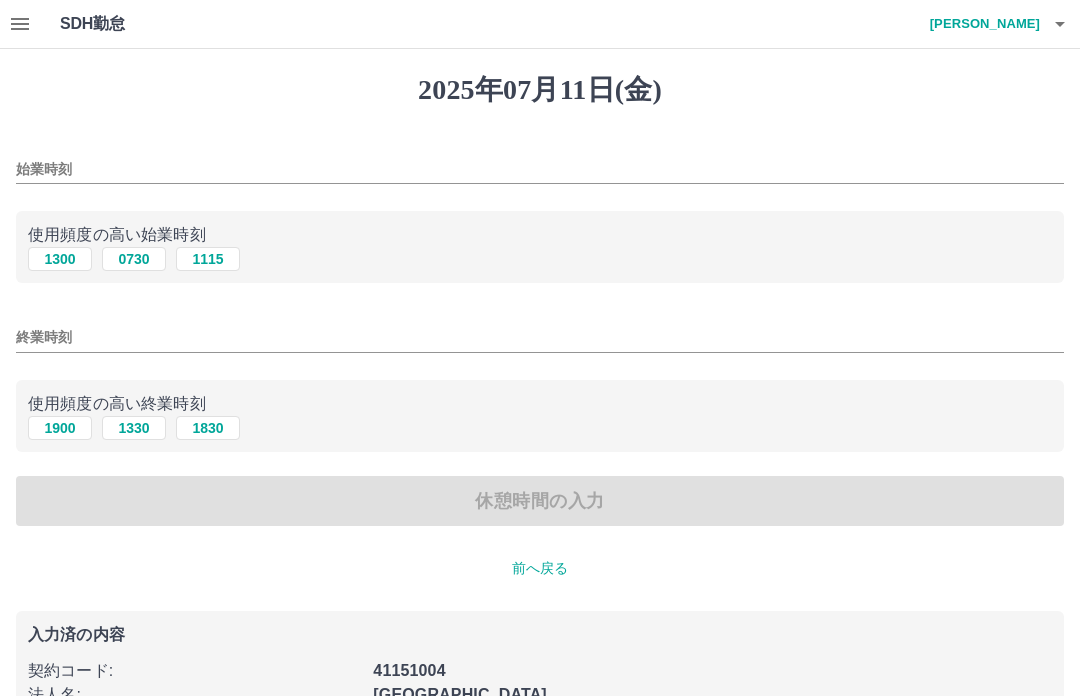 click on "1300" at bounding box center [60, 259] 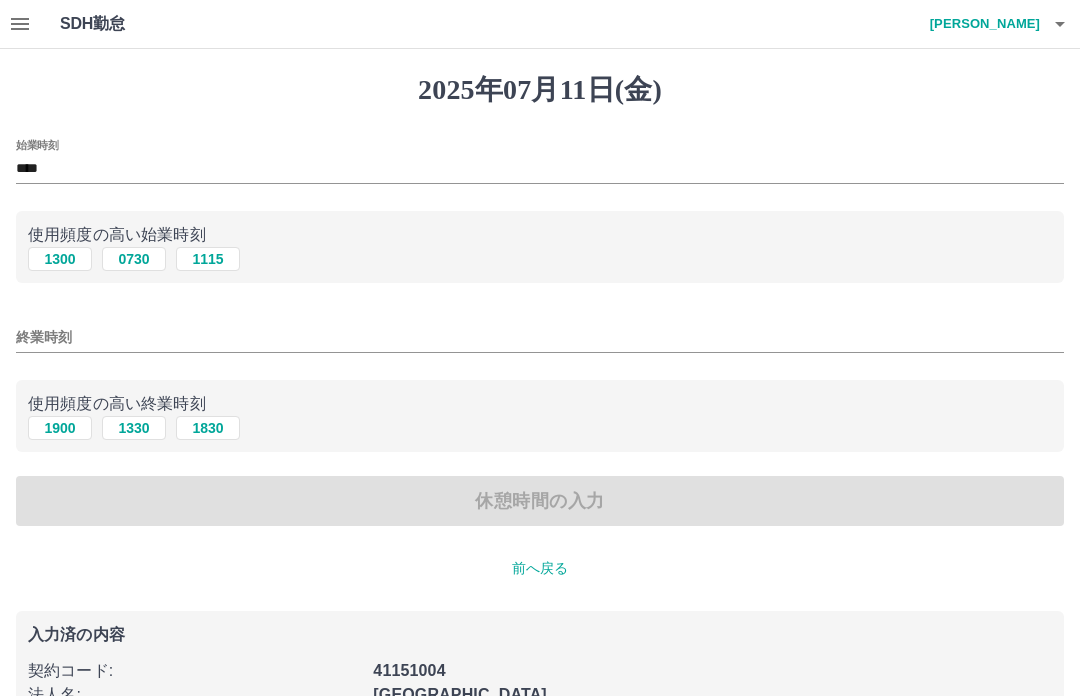 click on "1900" at bounding box center (60, 428) 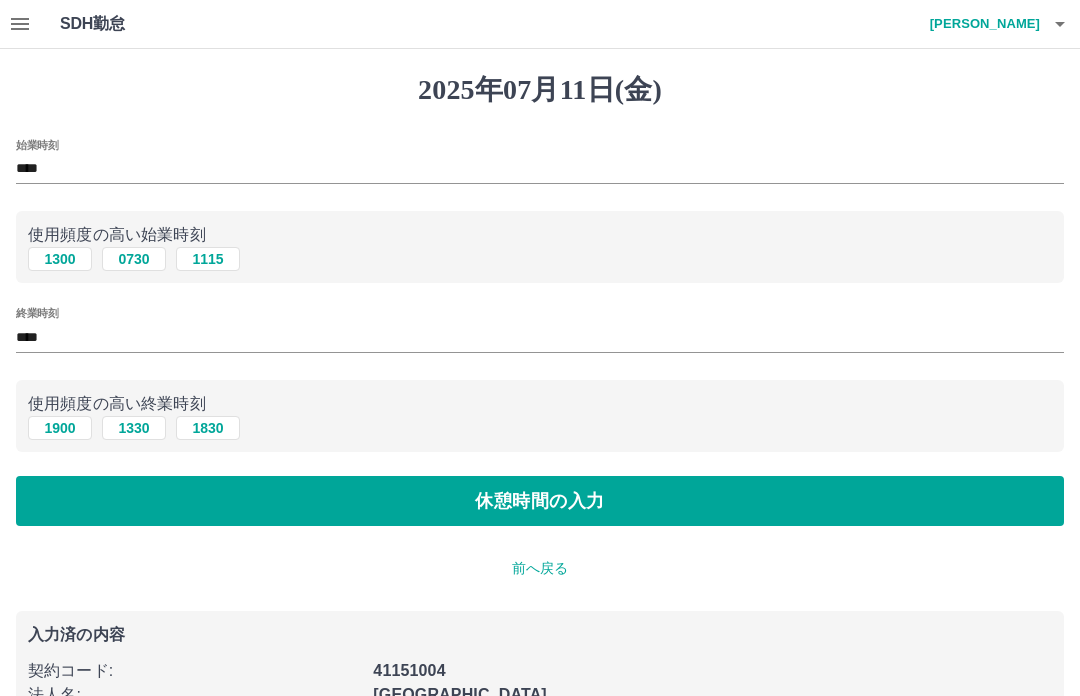 click on "休憩時間の入力" at bounding box center (540, 501) 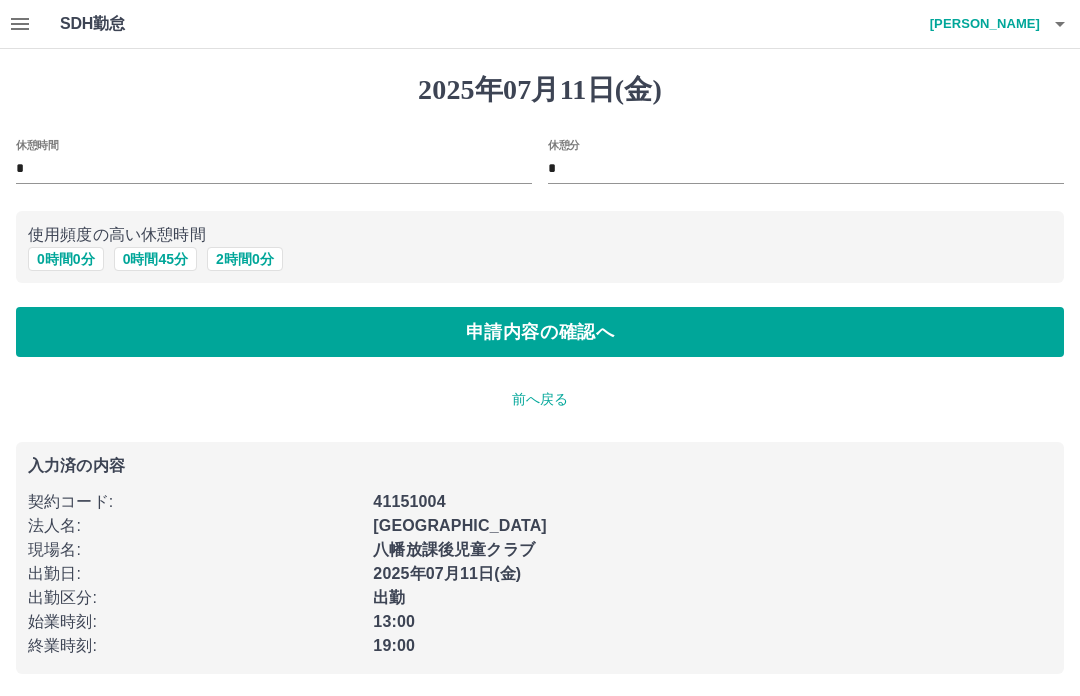 click on "申請内容の確認へ" at bounding box center [540, 332] 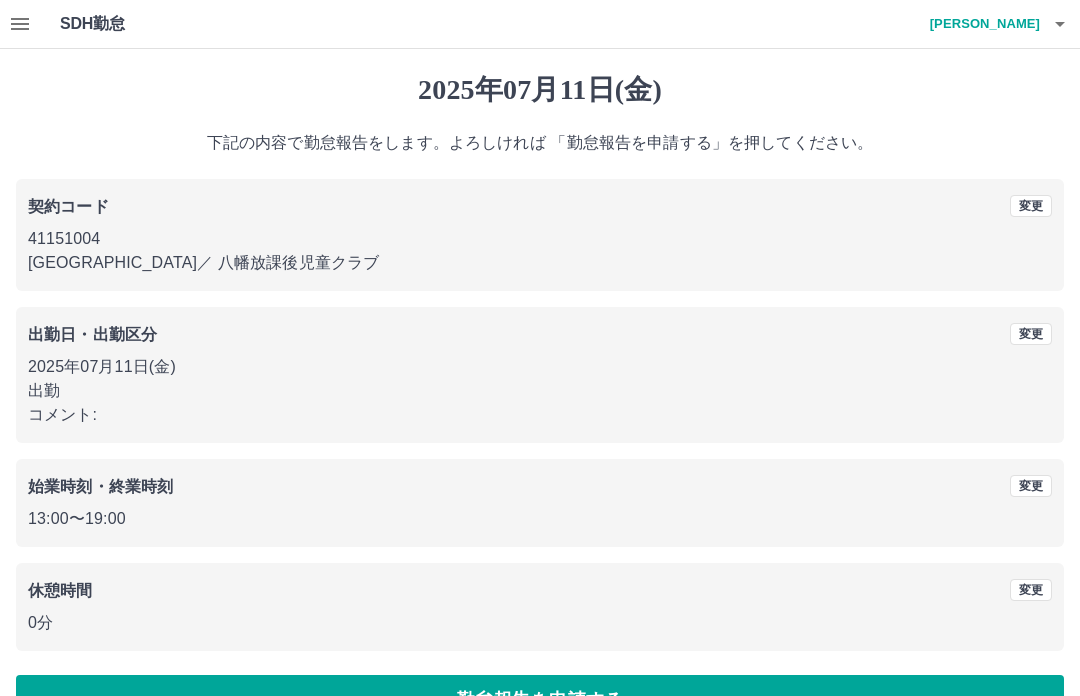 scroll, scrollTop: 52, scrollLeft: 0, axis: vertical 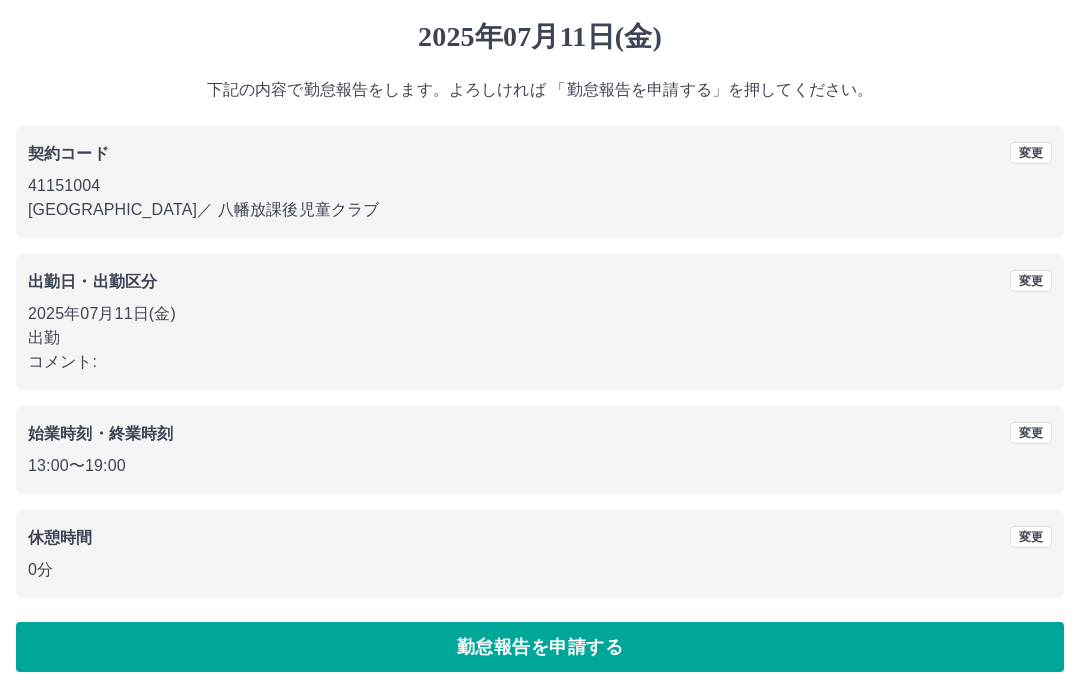 click on "勤怠報告を申請する" at bounding box center (540, 648) 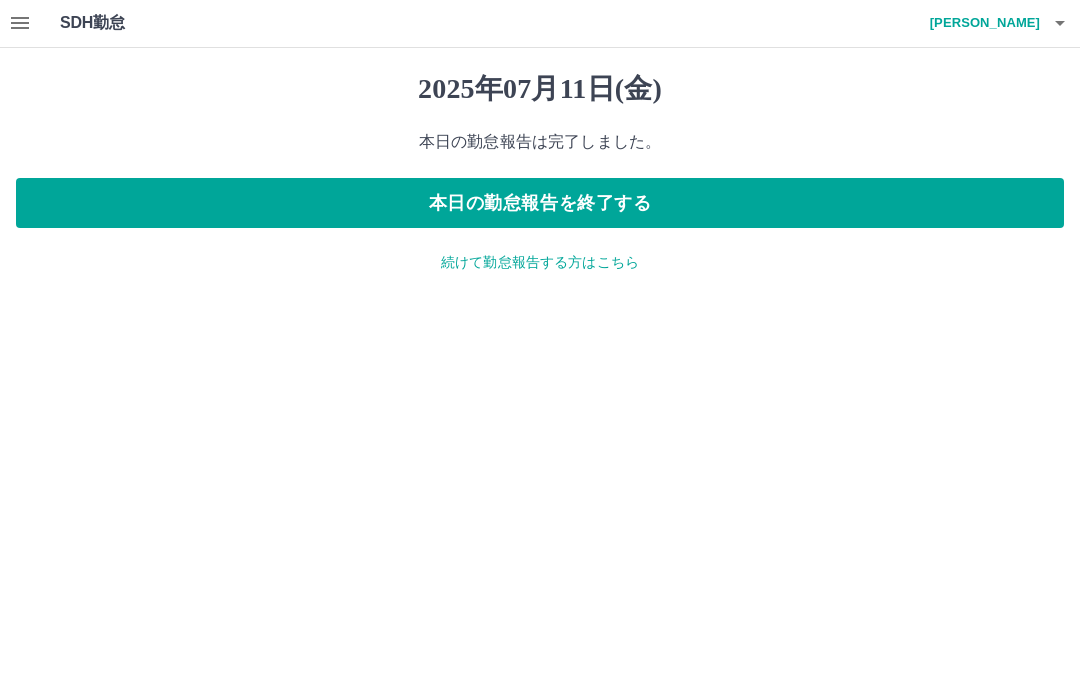 scroll, scrollTop: 0, scrollLeft: 0, axis: both 